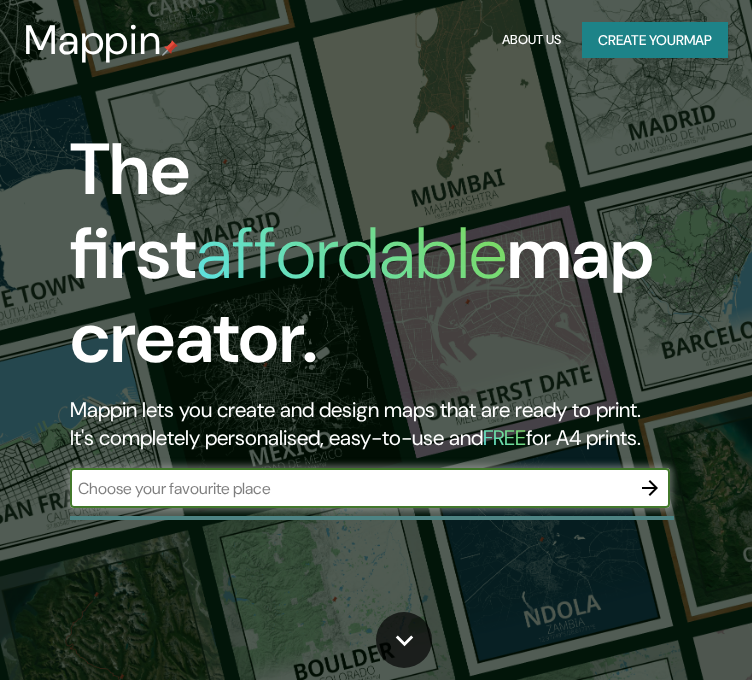 scroll, scrollTop: 0, scrollLeft: 0, axis: both 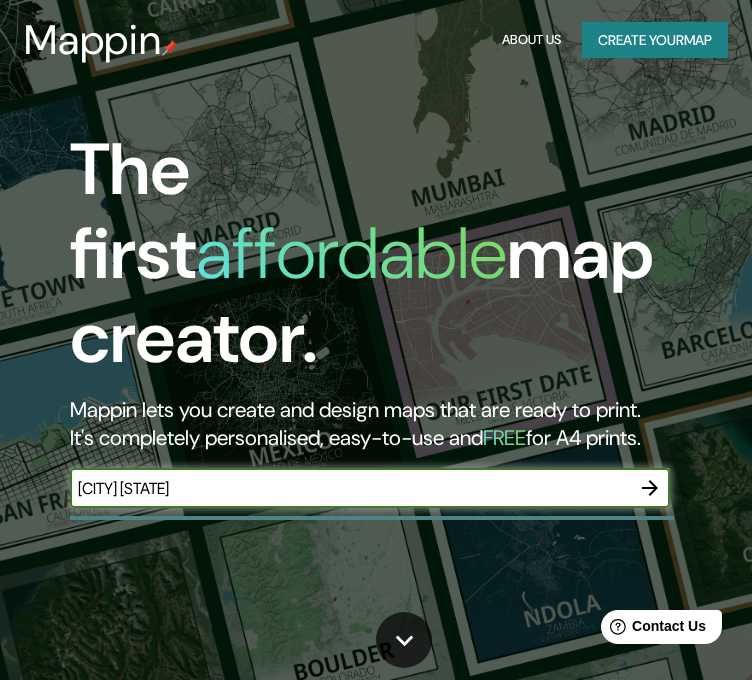 type on "[CITY] [STATE]" 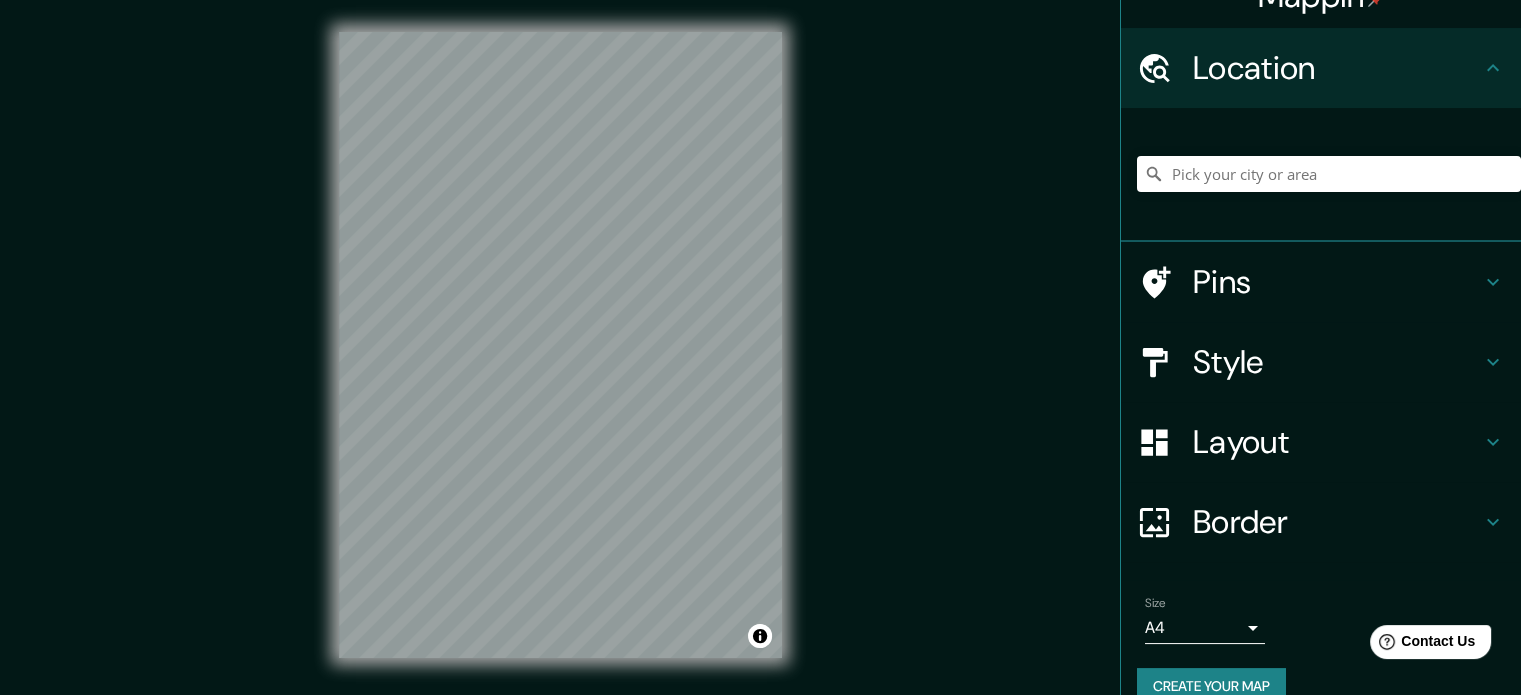 scroll, scrollTop: 68, scrollLeft: 0, axis: vertical 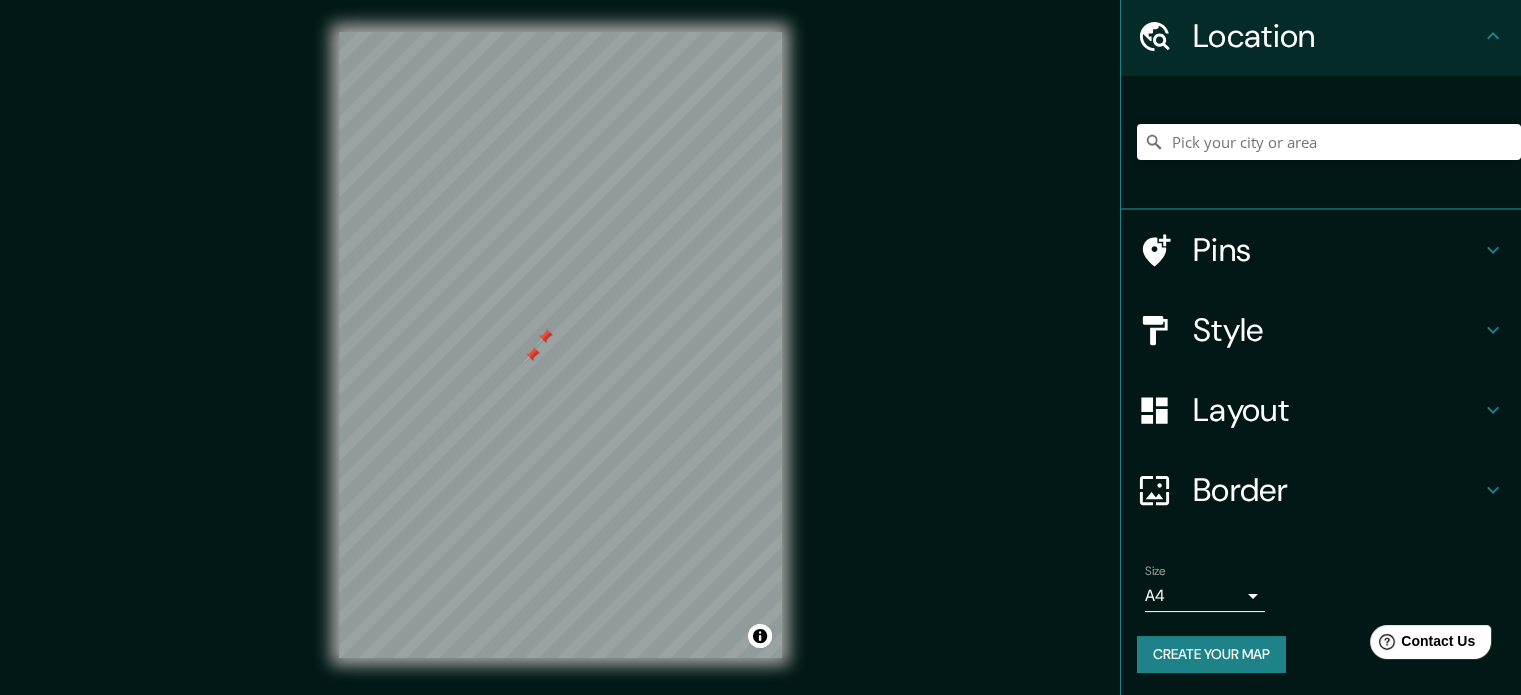 click on "Style" at bounding box center [1321, 330] 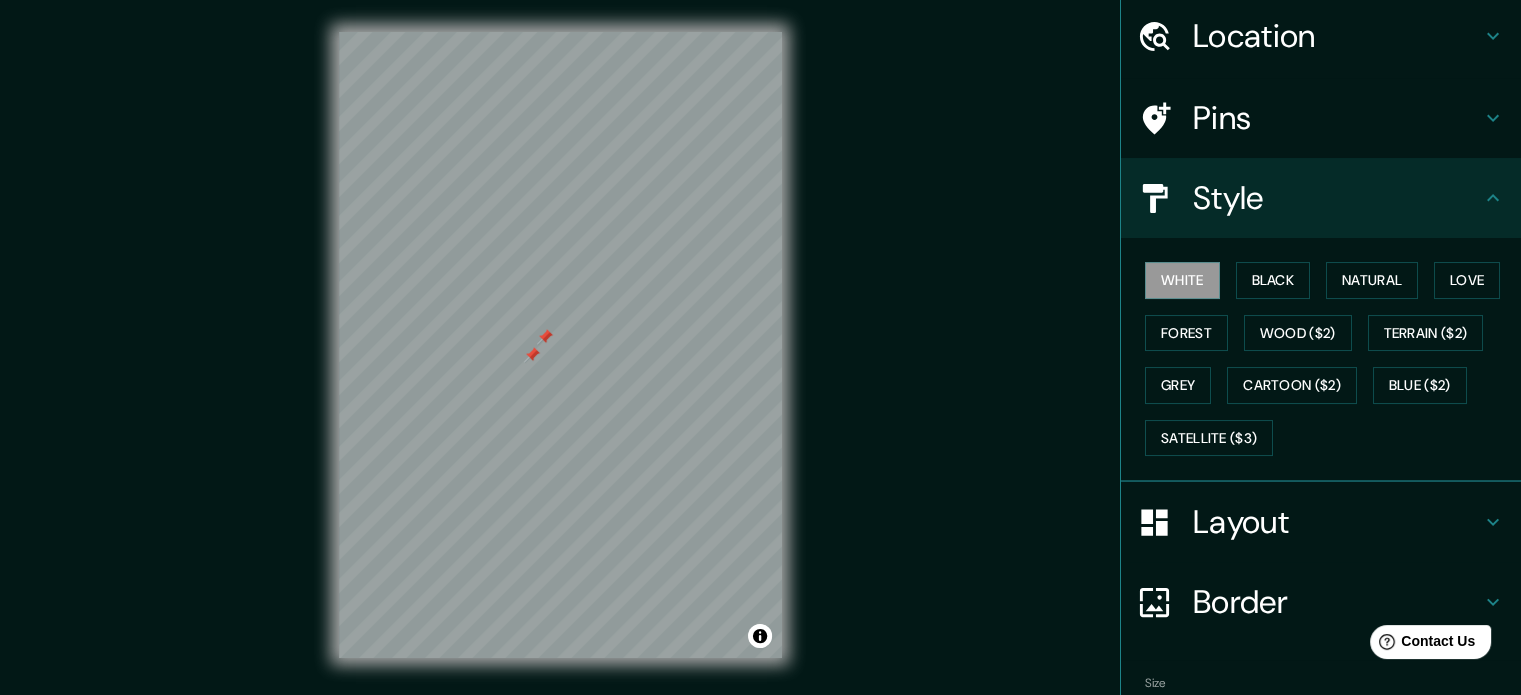 click at bounding box center (1493, 36) 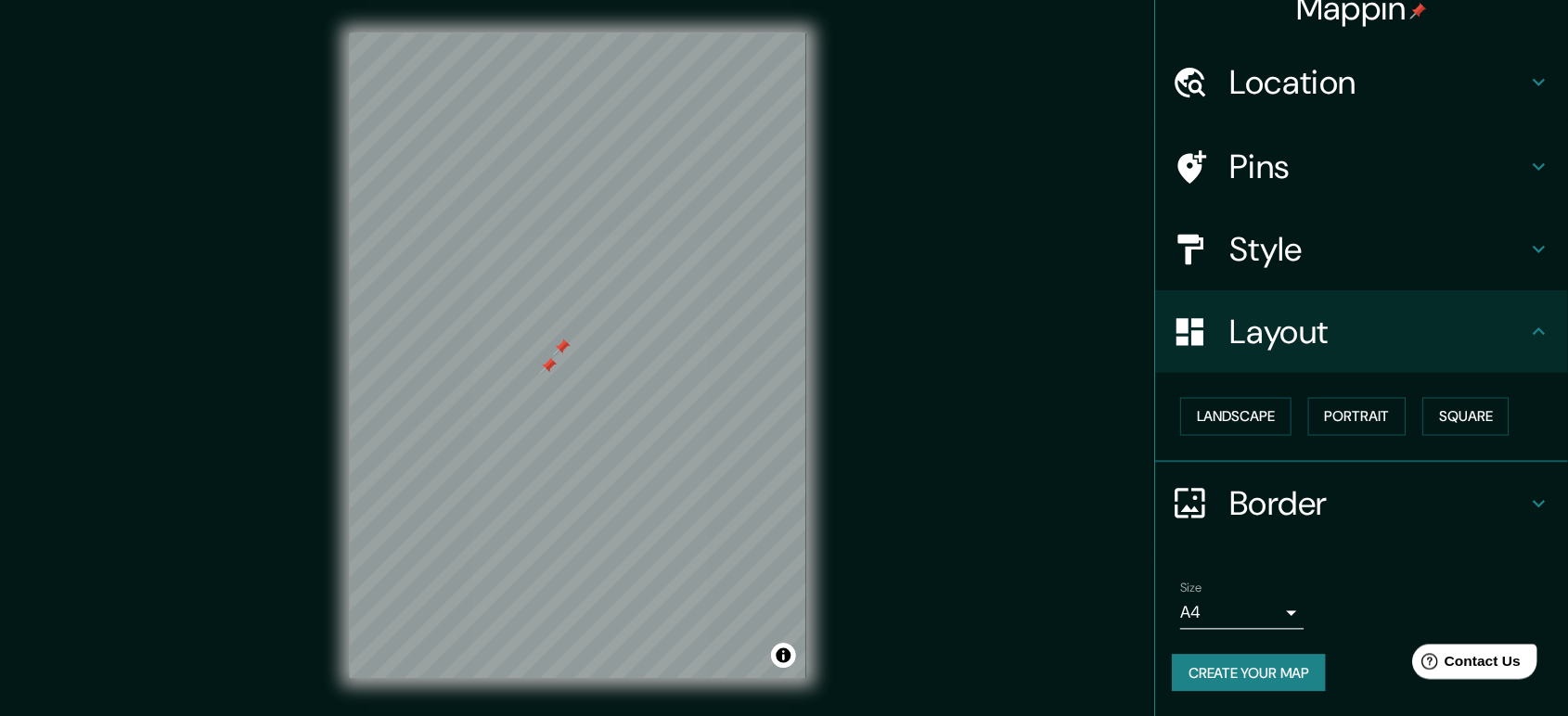 scroll, scrollTop: 20, scrollLeft: 0, axis: vertical 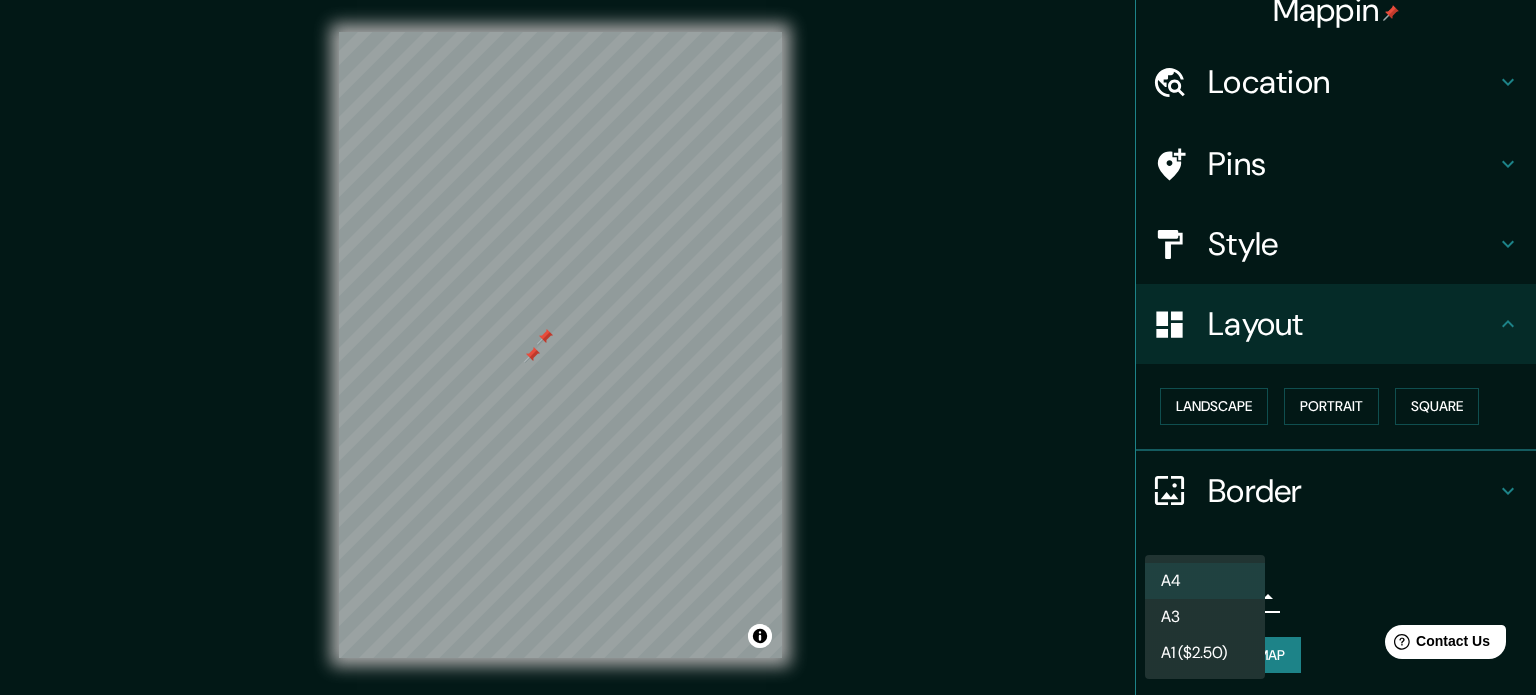 click on "Mappin Location Pins Style Layout Landscape Portrait Square Border Choose a border.  Hint : you can make layers of the frame opaque to create some cool effects. None Simple Transparent Fancy Size A4 single Create your map © Mapbox   © OpenStreetMap   Improve this map Any problems, suggestions, or concerns please email    [EMAIL] . . . A4 A3 A1 ($2.50)" at bounding box center (768, 347) 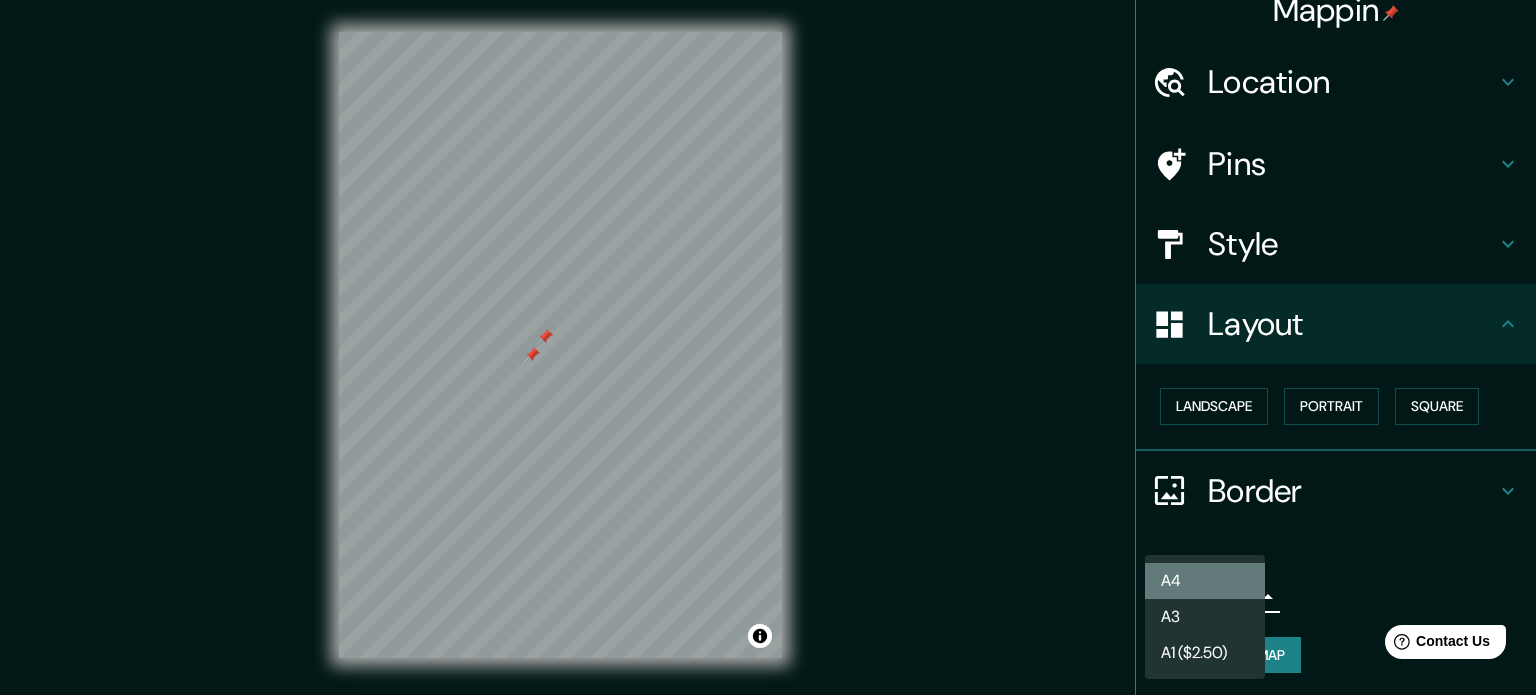 click on "A4" at bounding box center [1205, 581] 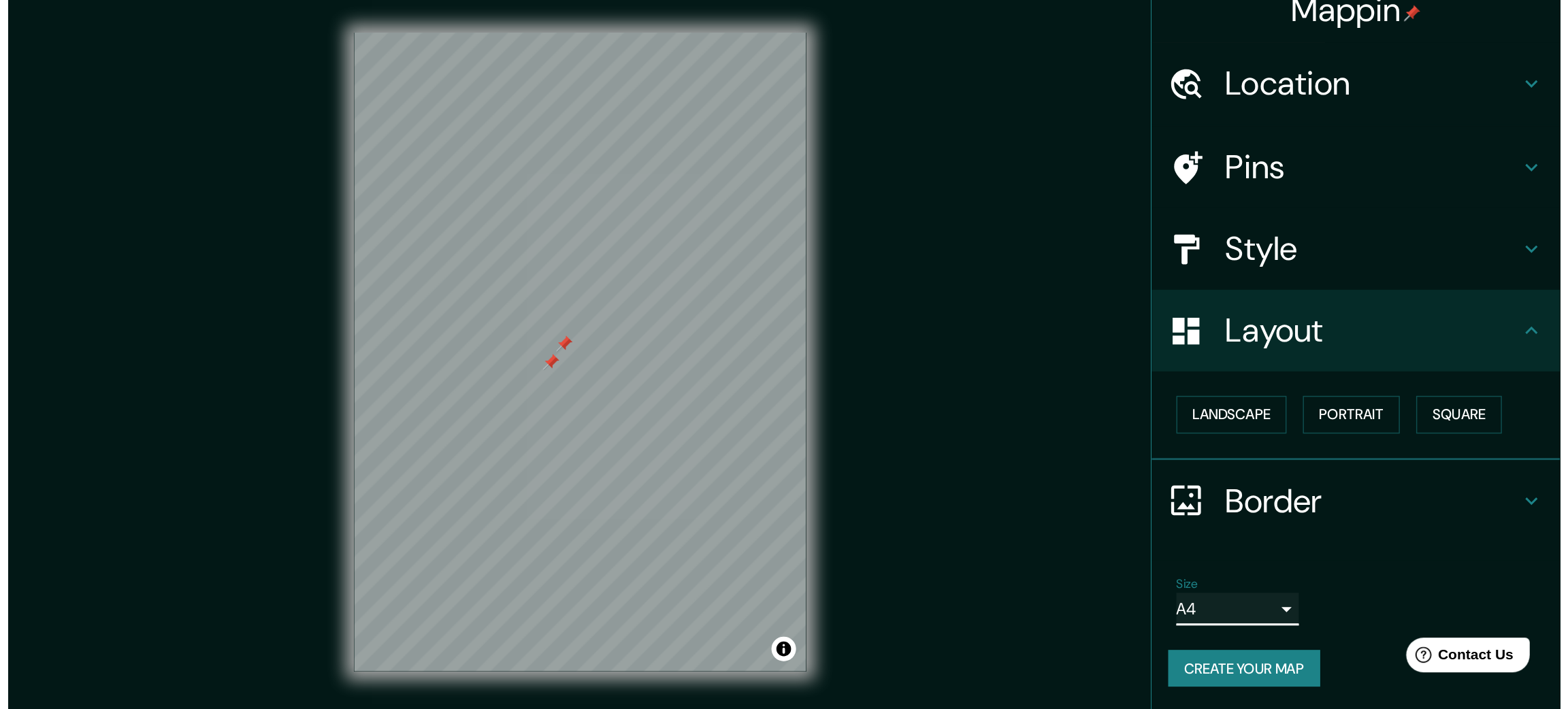 scroll, scrollTop: 0, scrollLeft: 0, axis: both 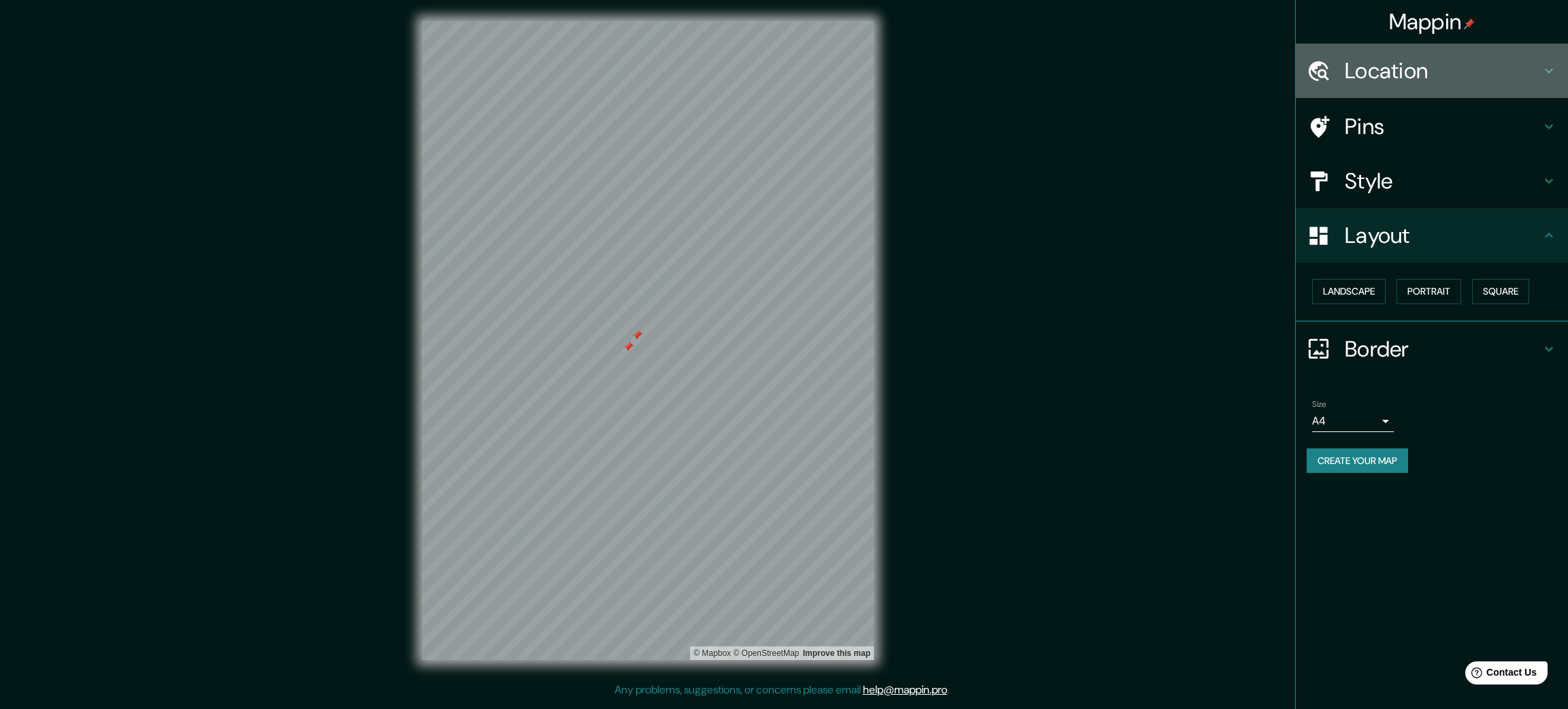 click at bounding box center (1549, 71) 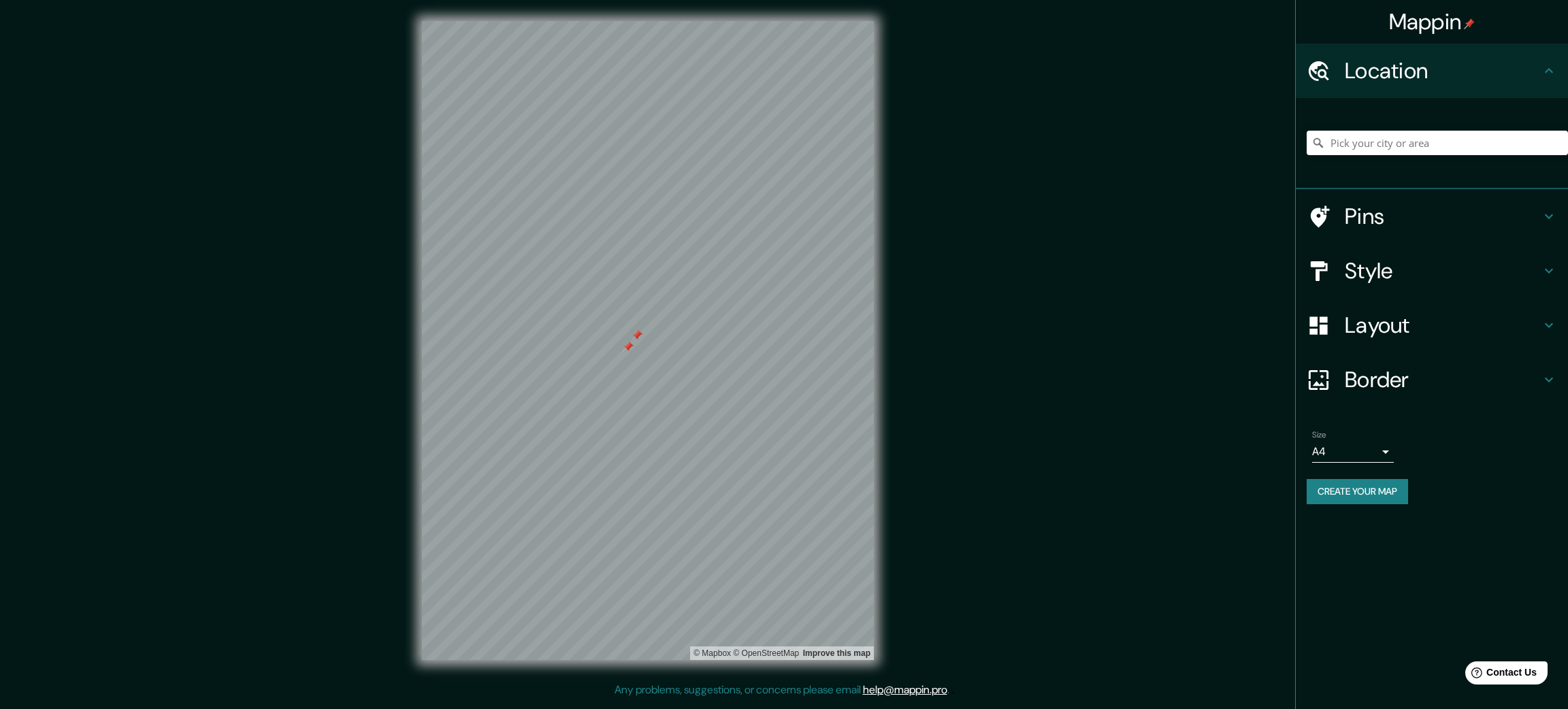 click at bounding box center [1549, 216] 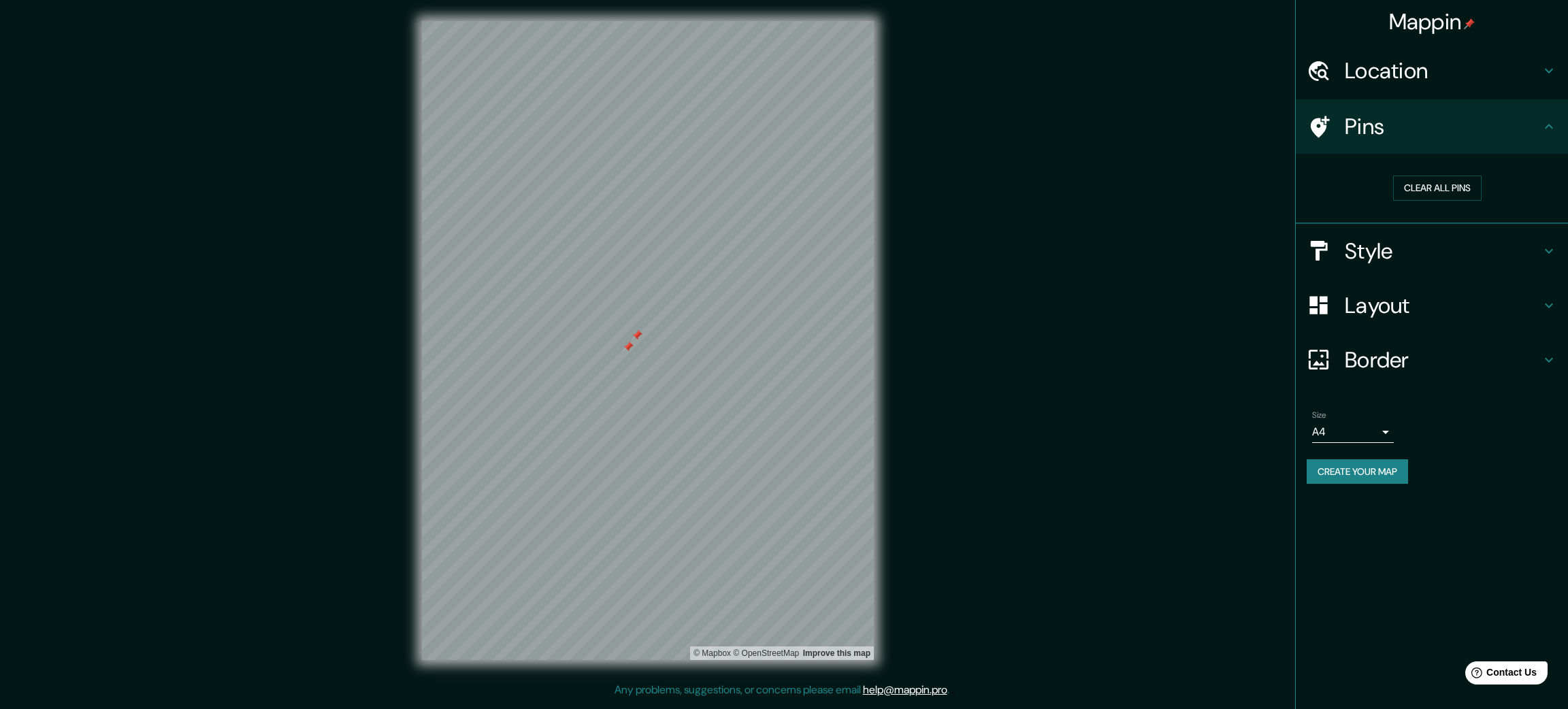 click at bounding box center [1549, 71] 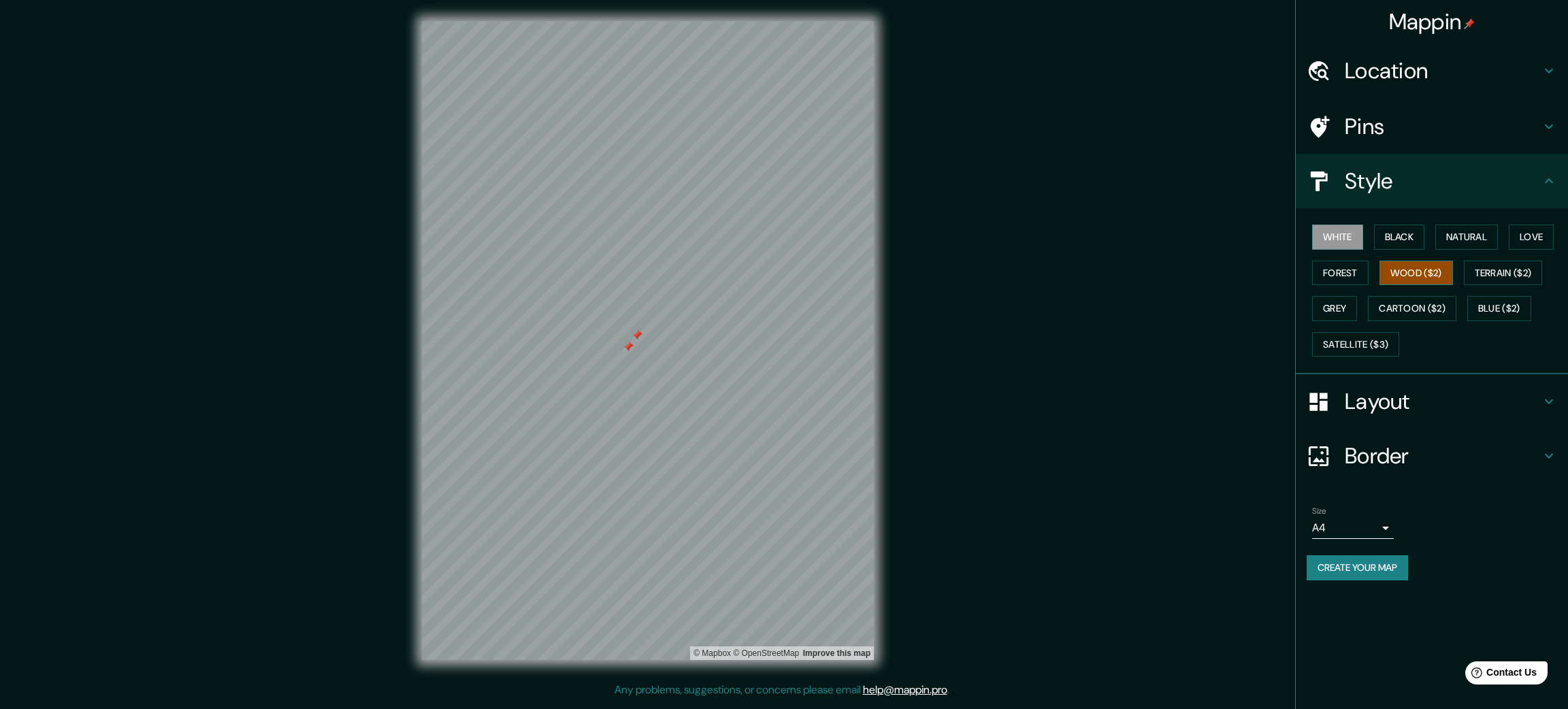click on "Wood ($2)" at bounding box center (1416, 273) 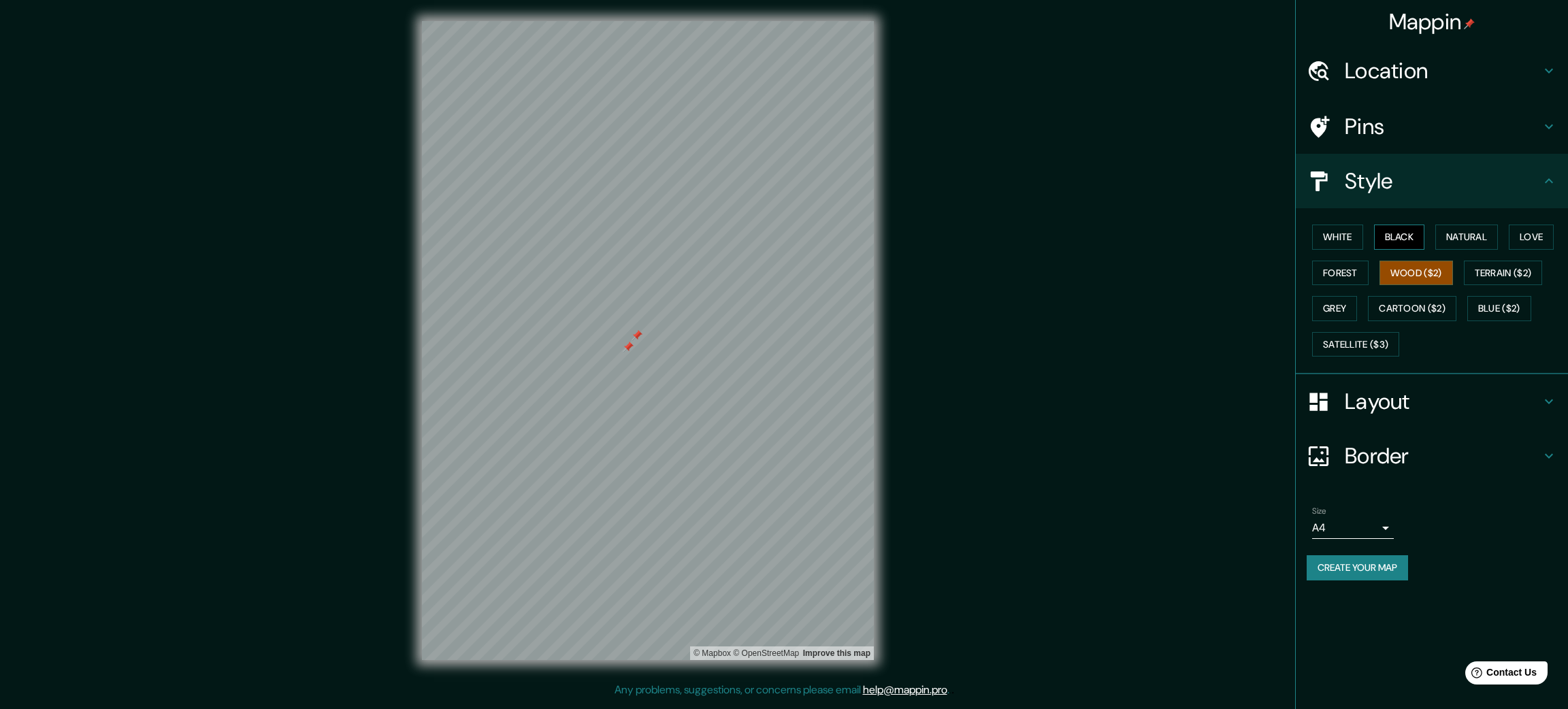 click on "Black" at bounding box center [1399, 237] 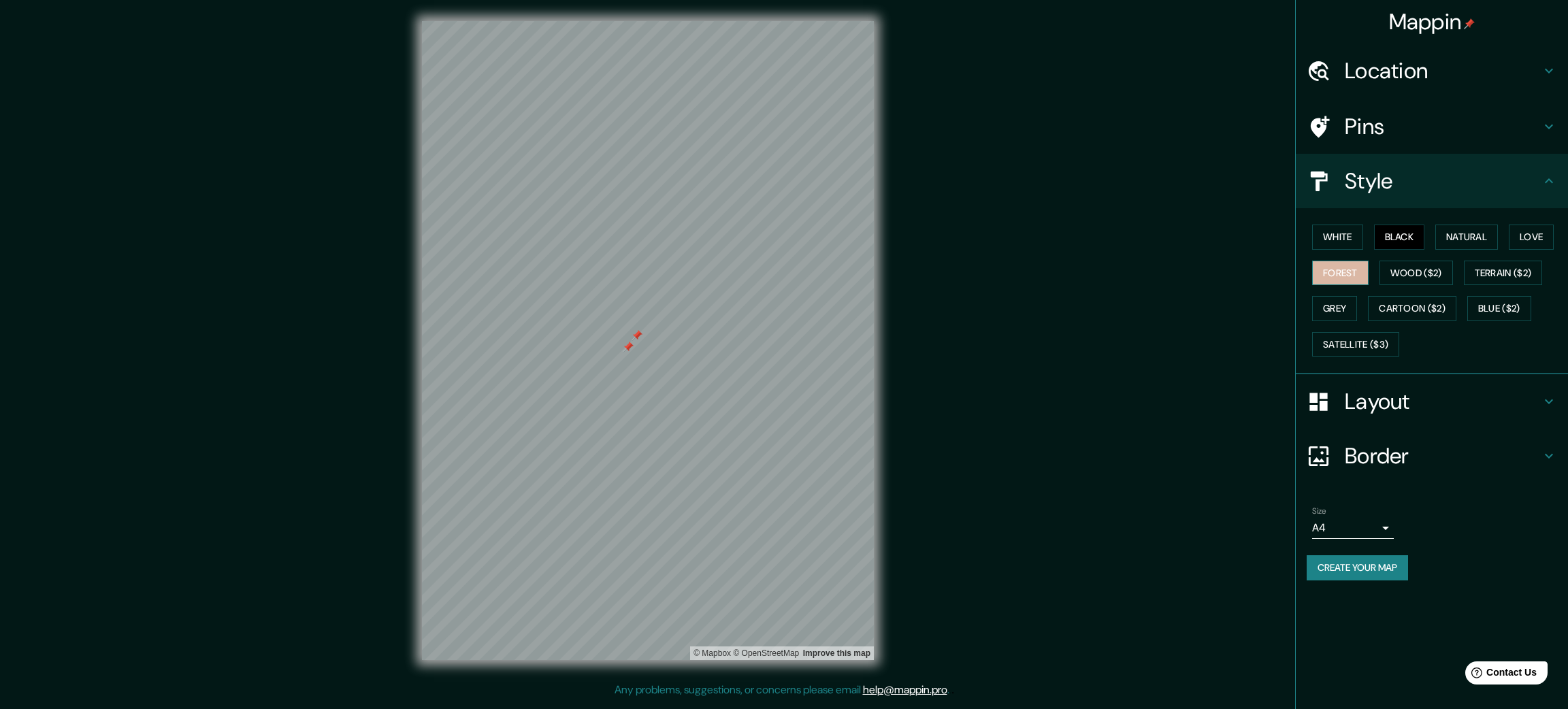 click on "Forest" at bounding box center (1340, 273) 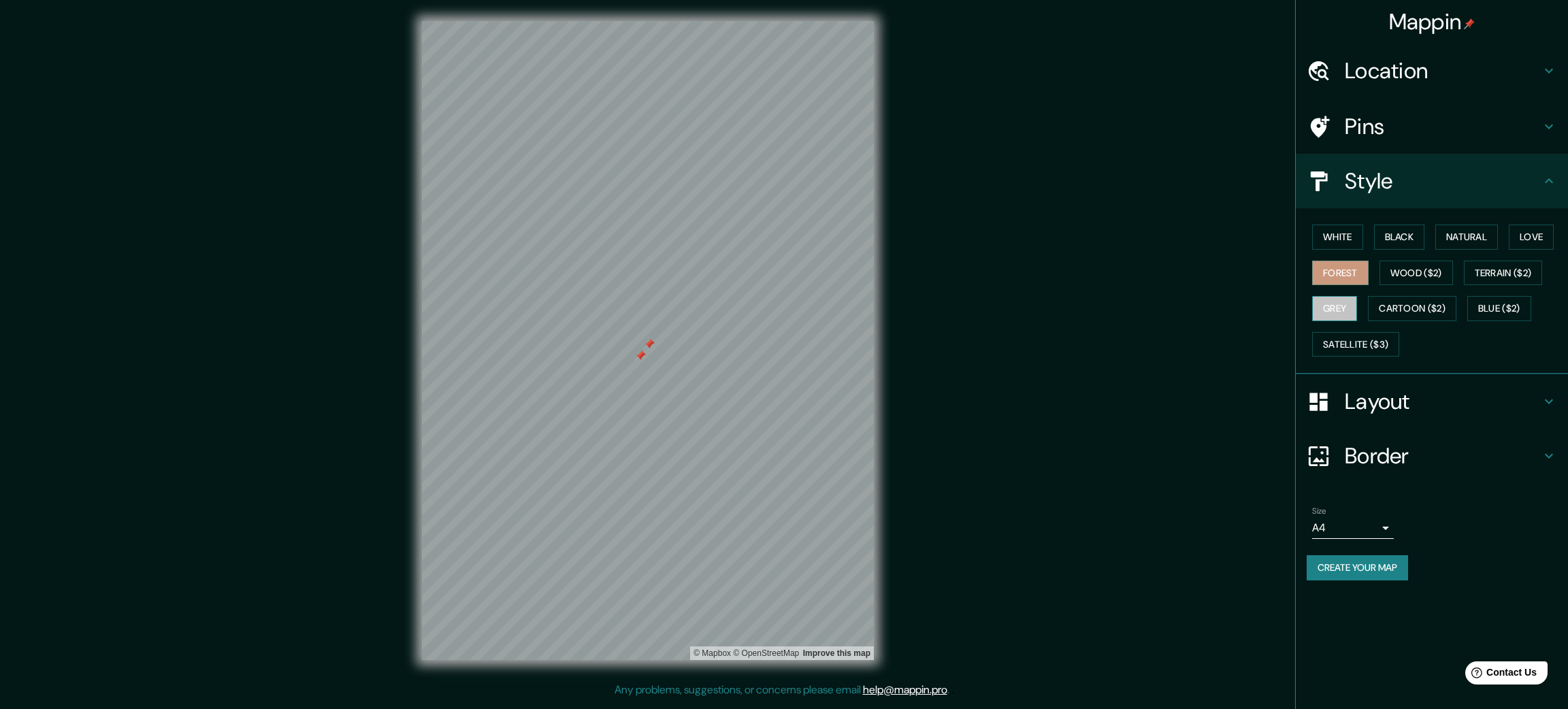 click on "Grey" at bounding box center [1335, 308] 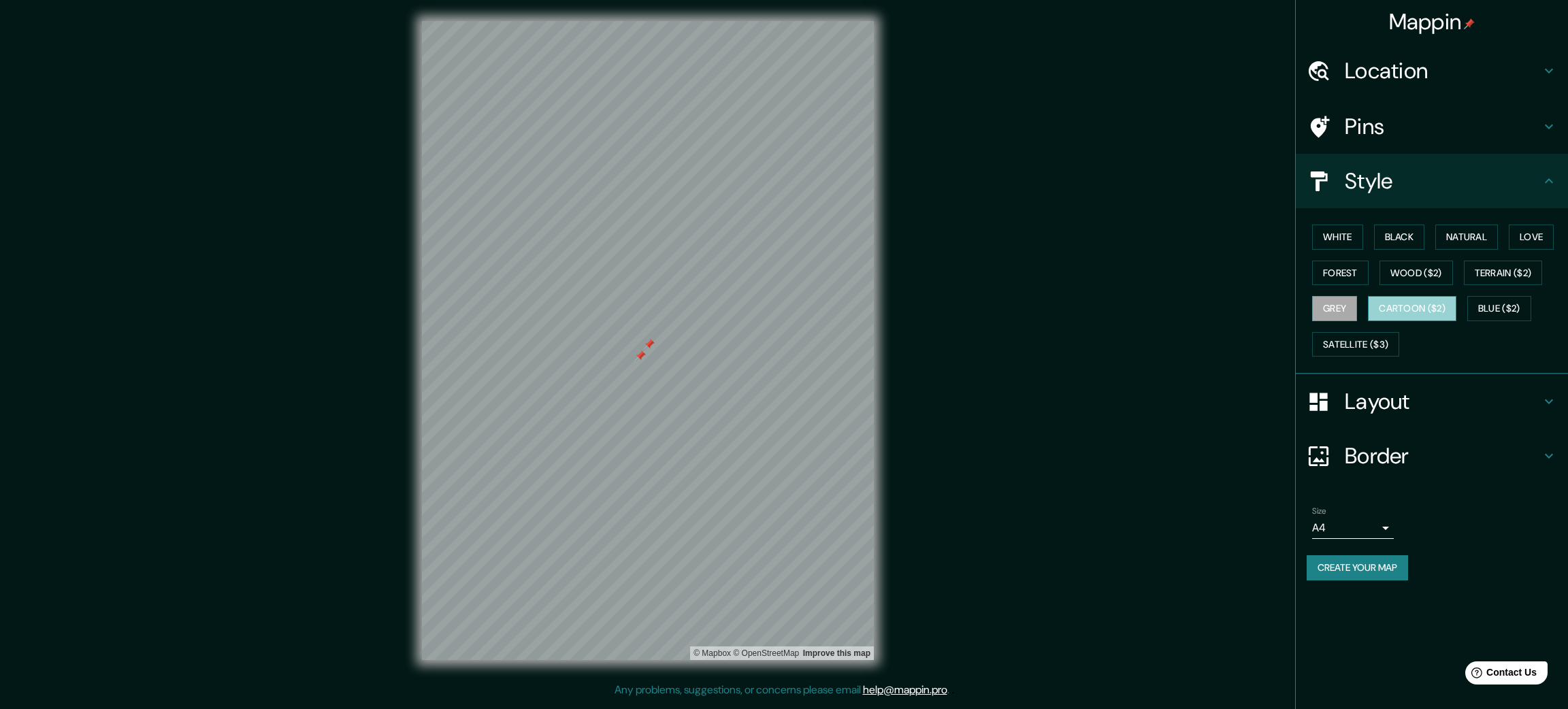 click on "Cartoon ($2)" at bounding box center [1412, 308] 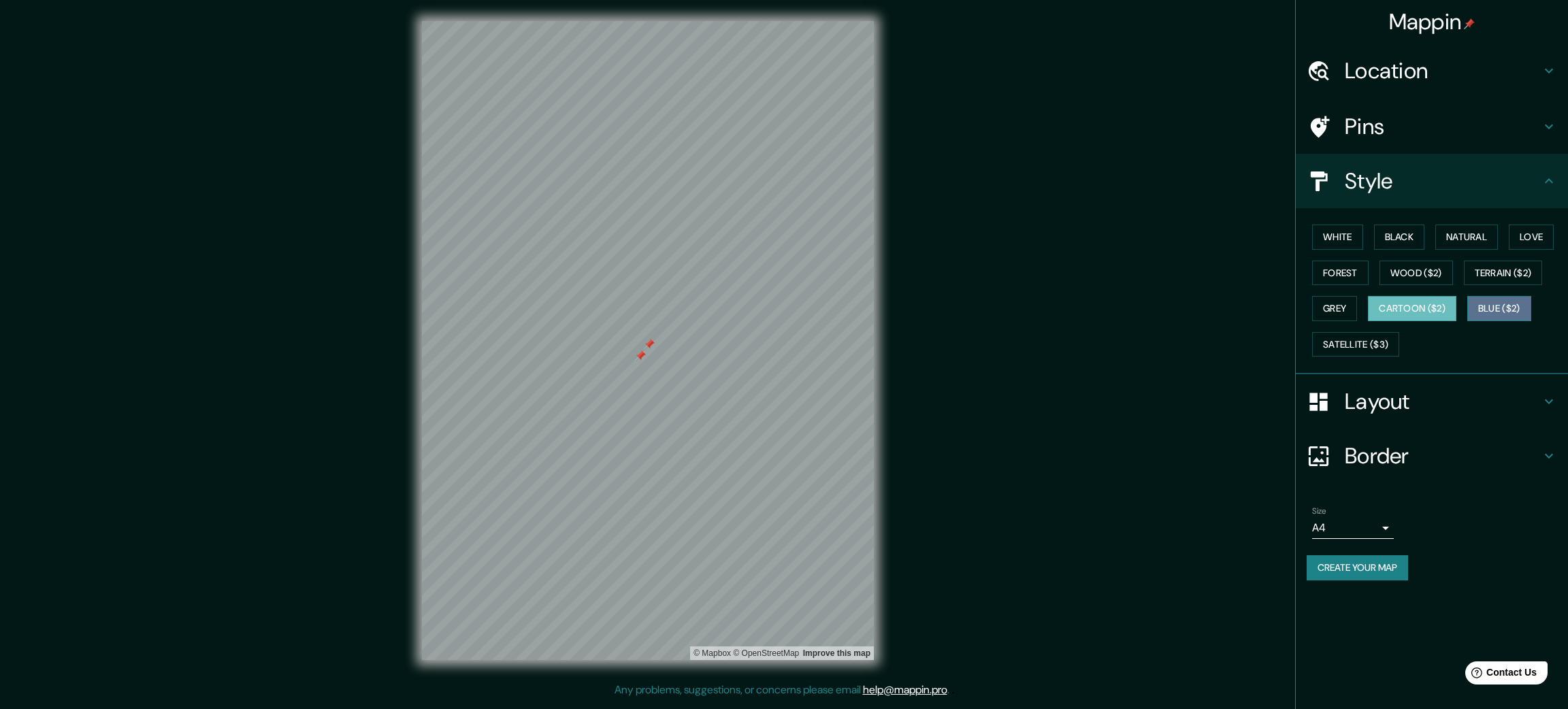 click on "Blue ($2)" at bounding box center (1499, 308) 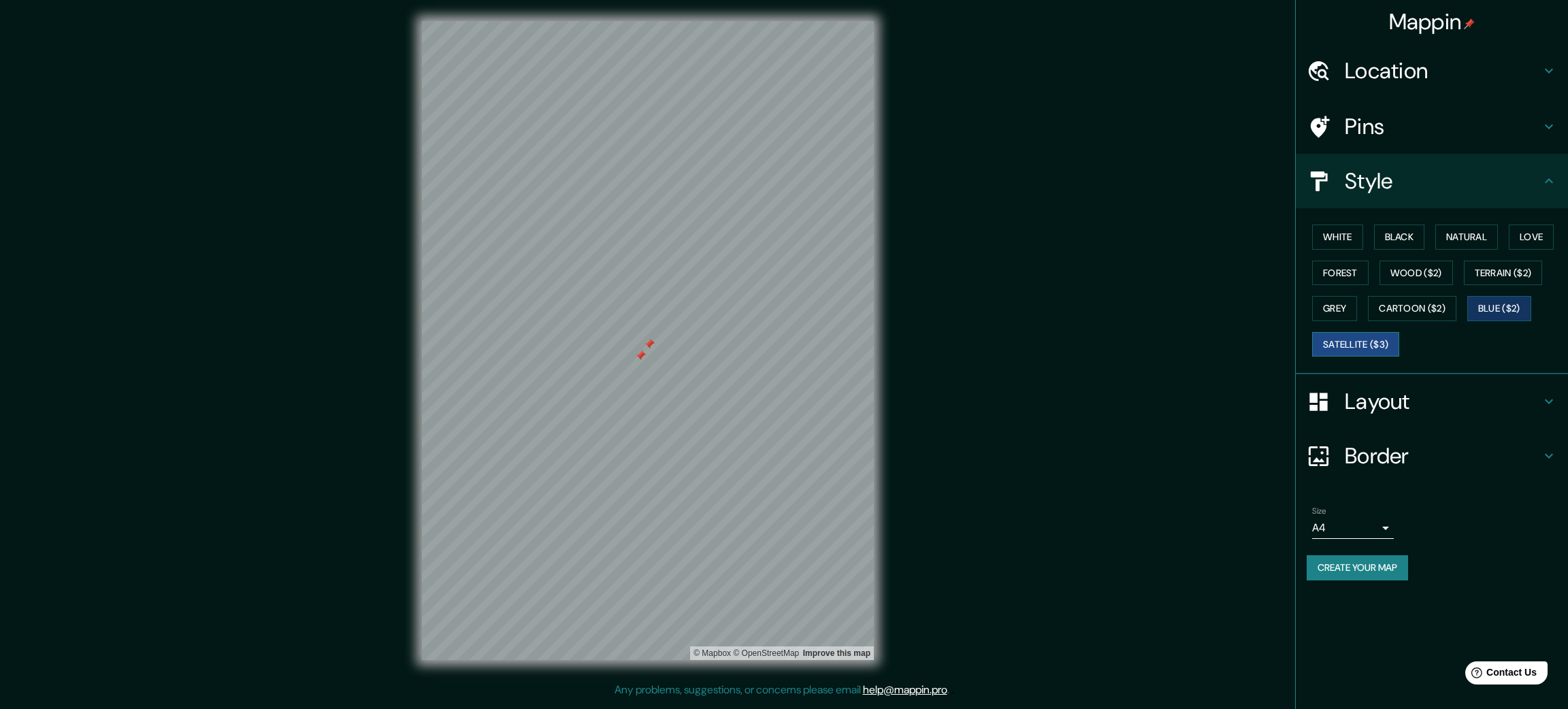 click on "Satellite ($3)" at bounding box center [1356, 344] 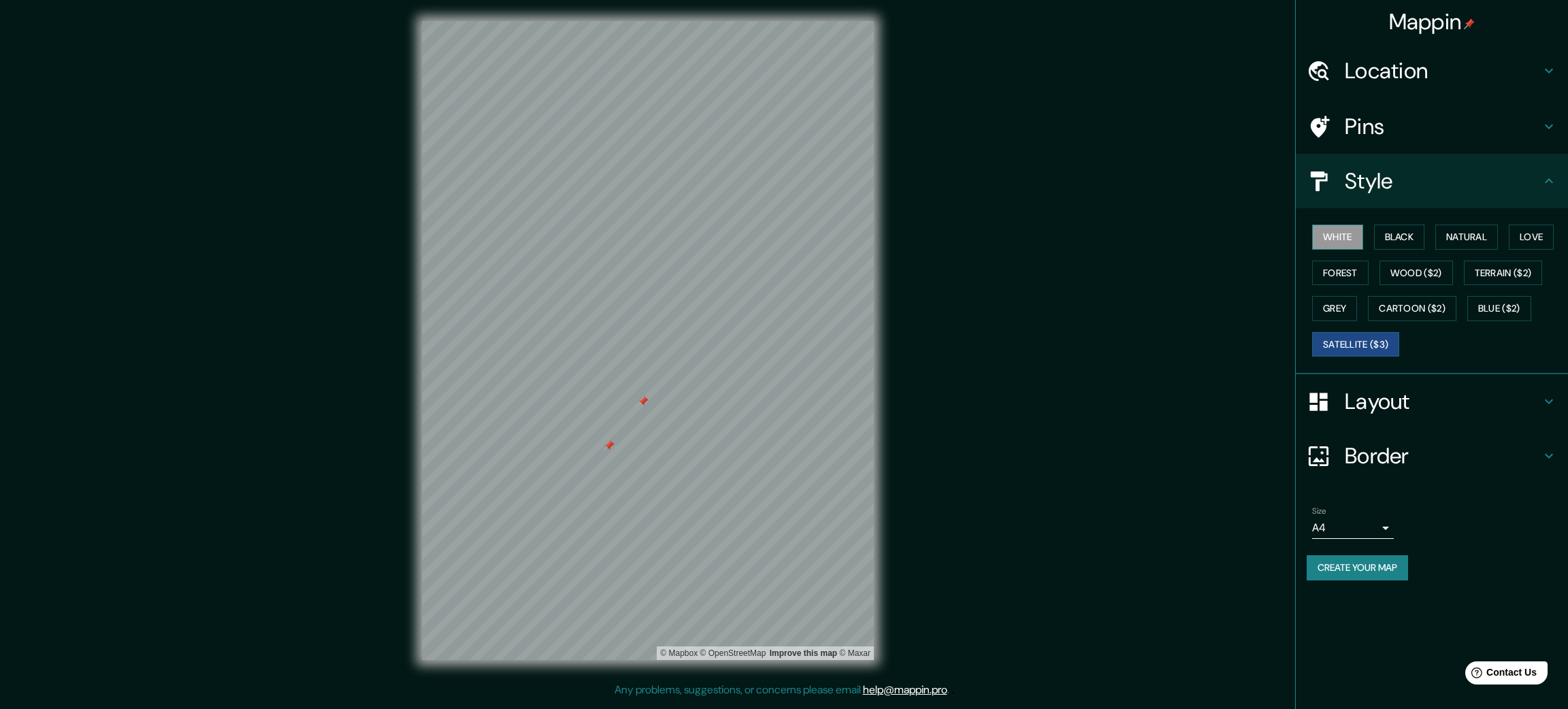 click on "White" at bounding box center [1337, 237] 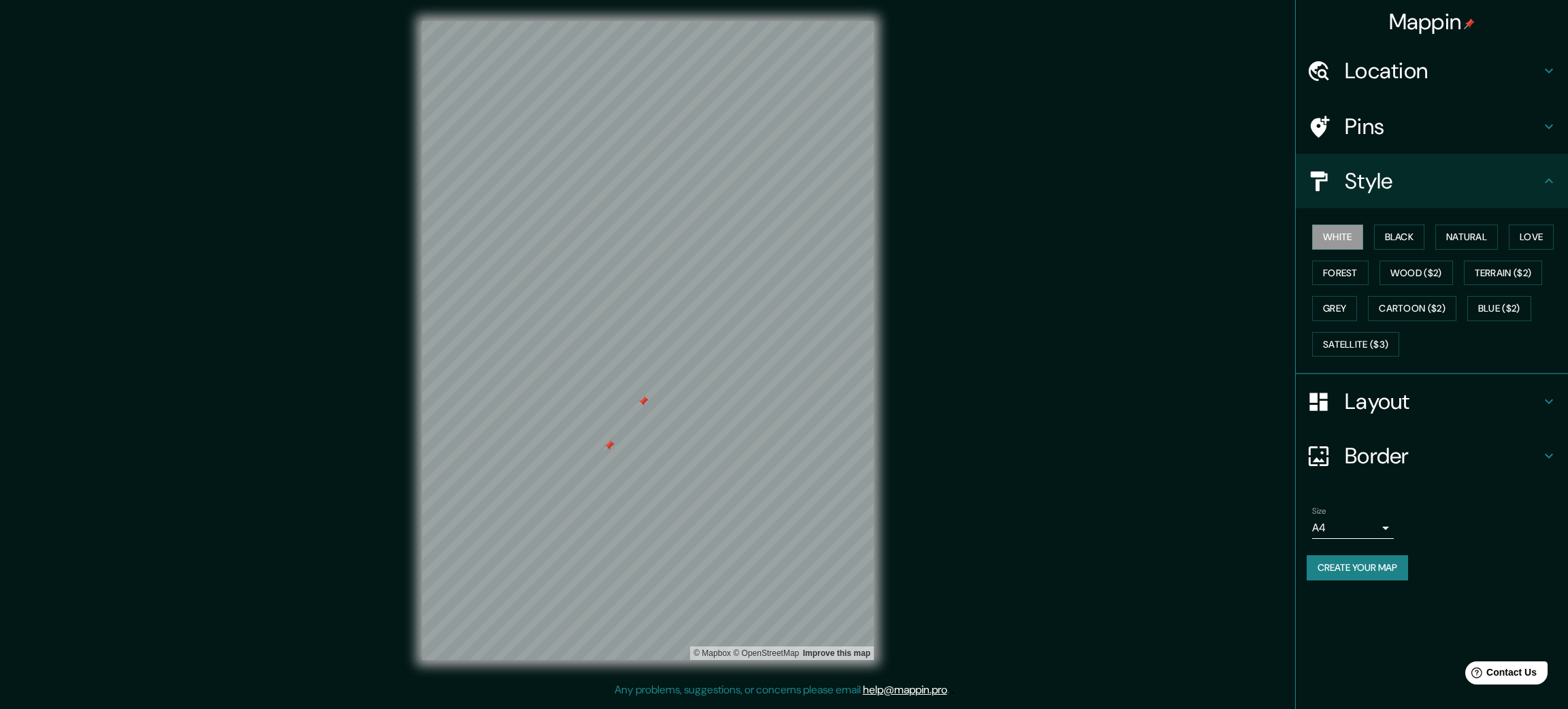 click at bounding box center [1549, 71] 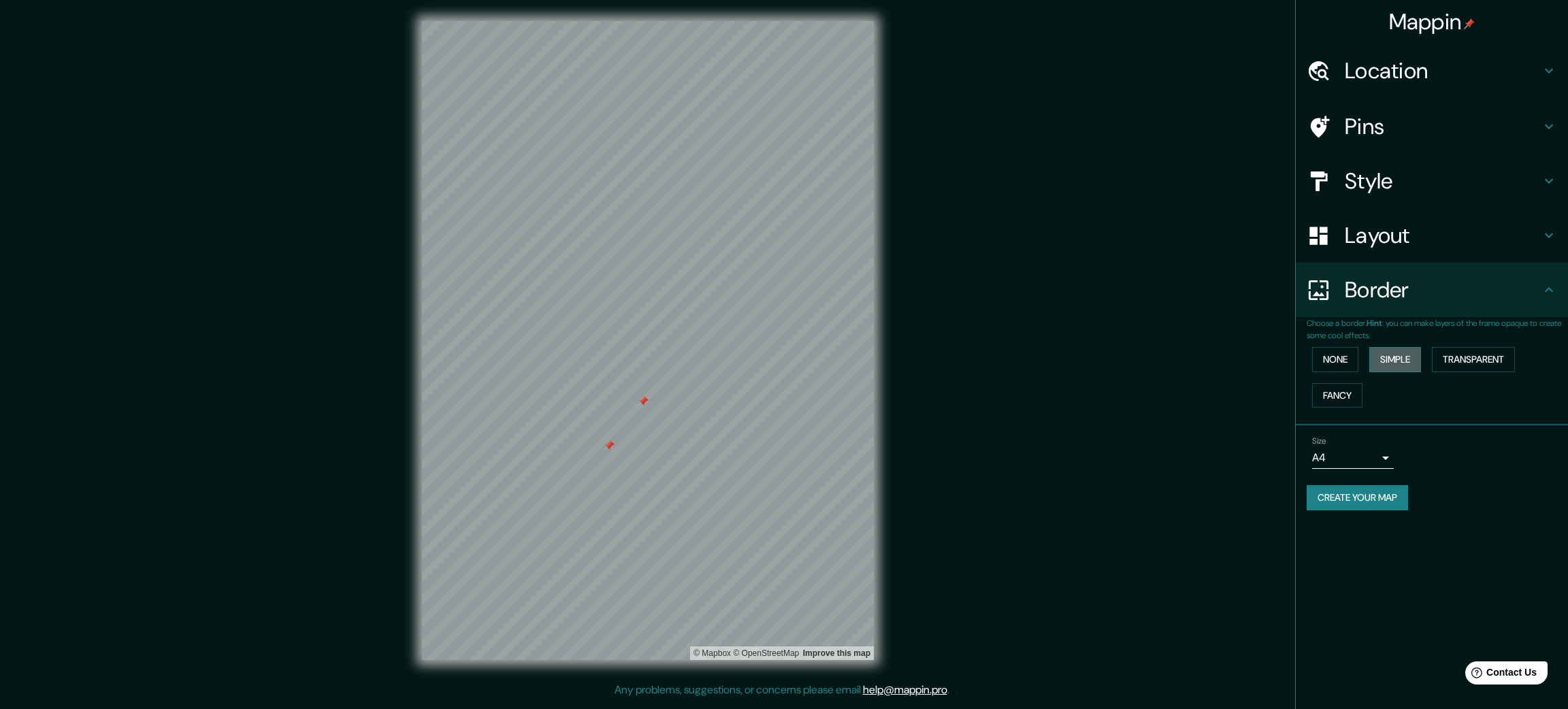 click on "Simple" at bounding box center [1395, 359] 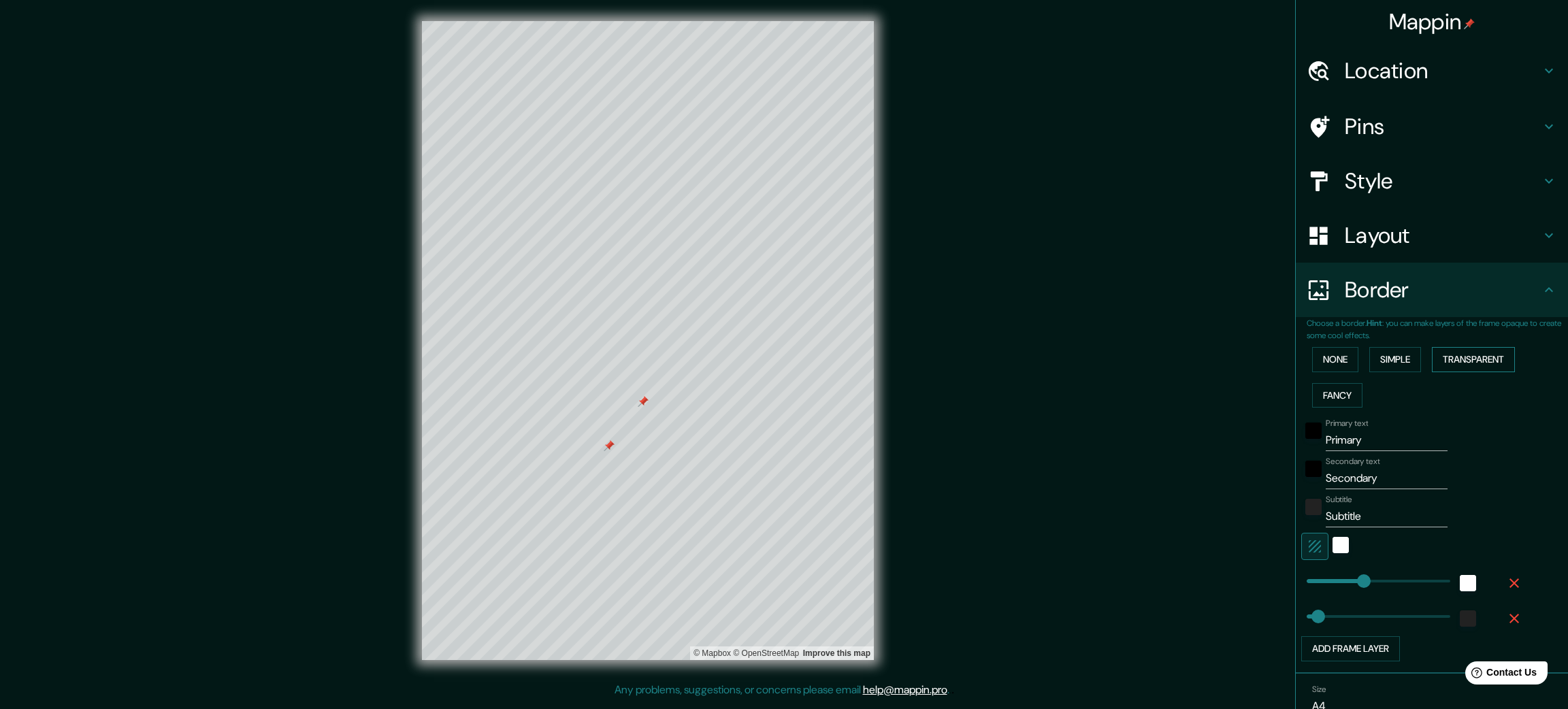click on "Transparent" at bounding box center (1473, 359) 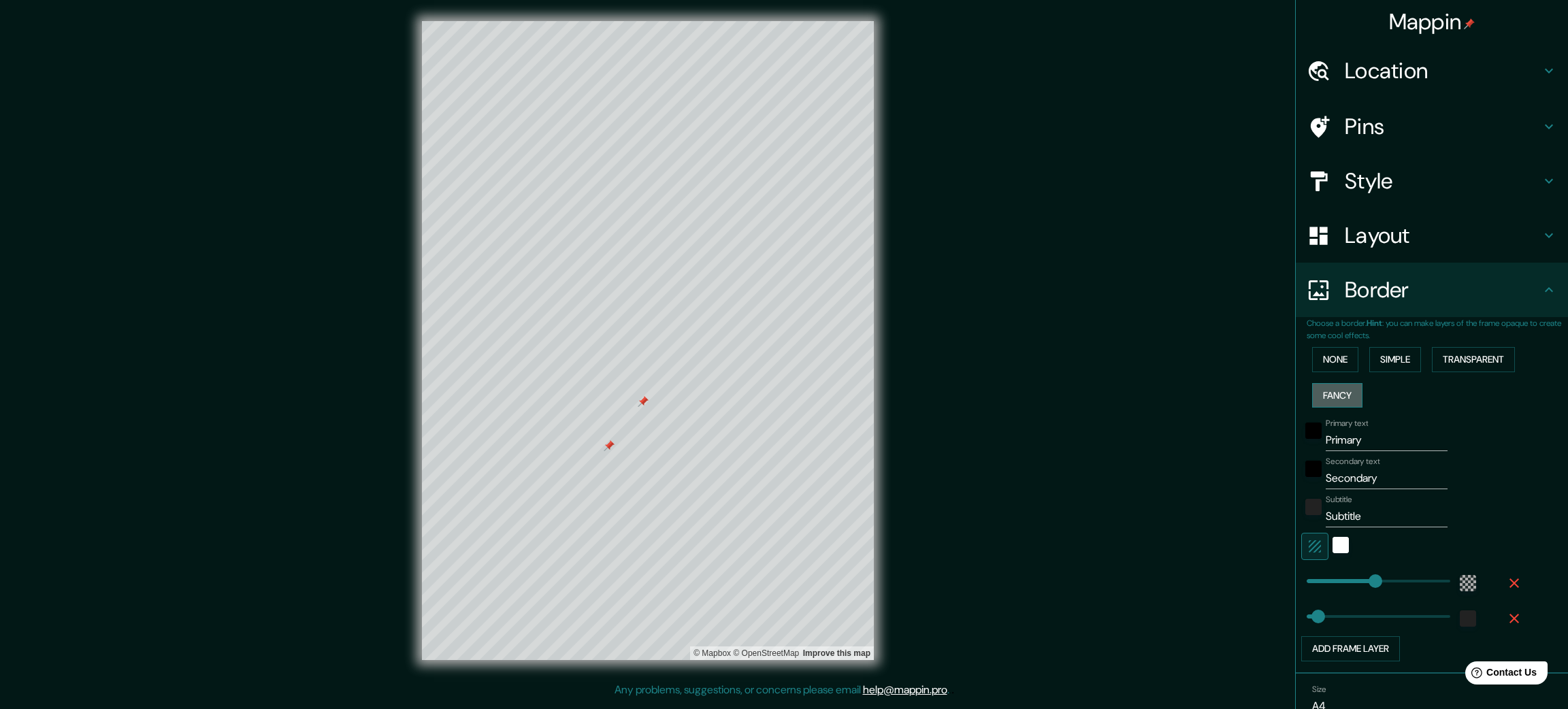click on "Fancy" at bounding box center [1337, 395] 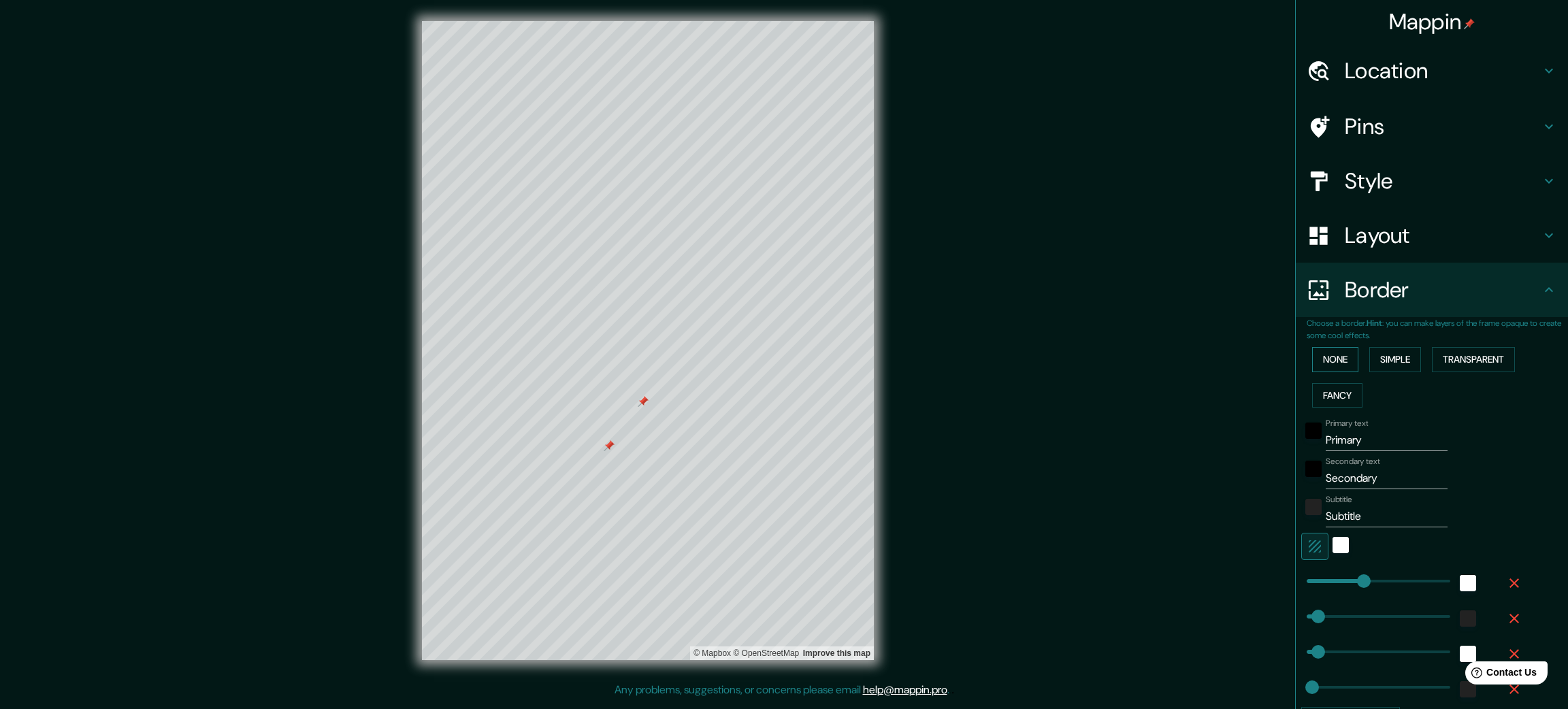 click on "None" at bounding box center (1335, 359) 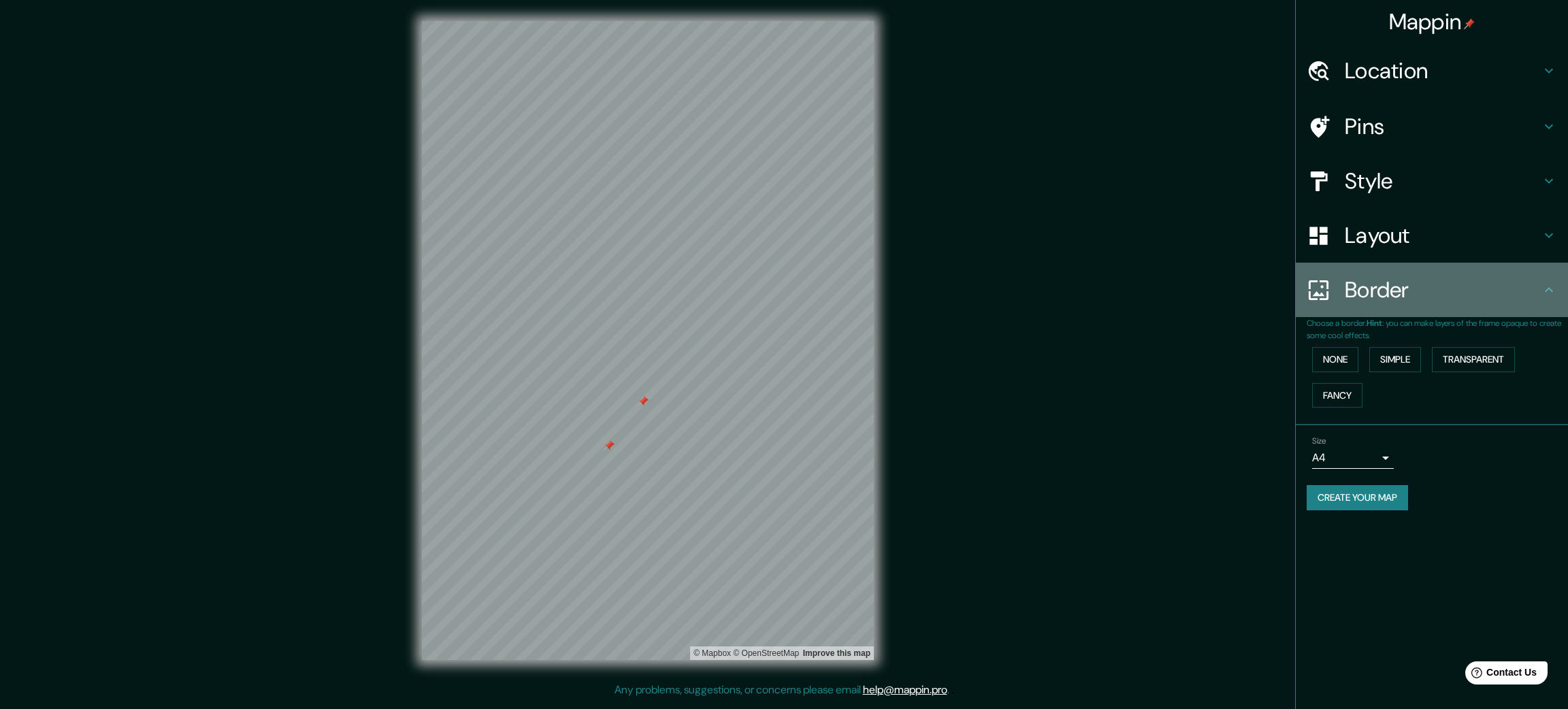 click at bounding box center (1549, 290) 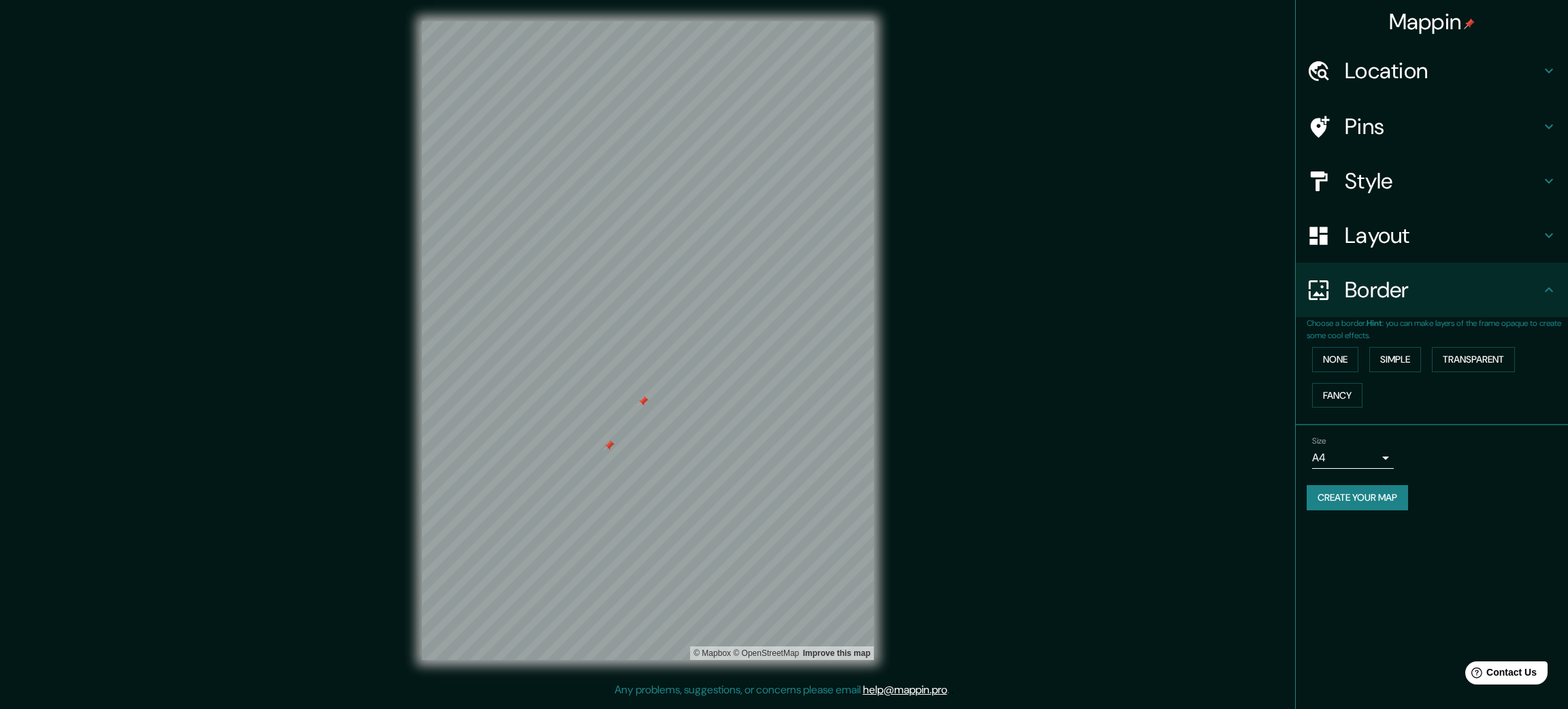 drag, startPoint x: 1549, startPoint y: 252, endPoint x: 1549, endPoint y: 243, distance: 9 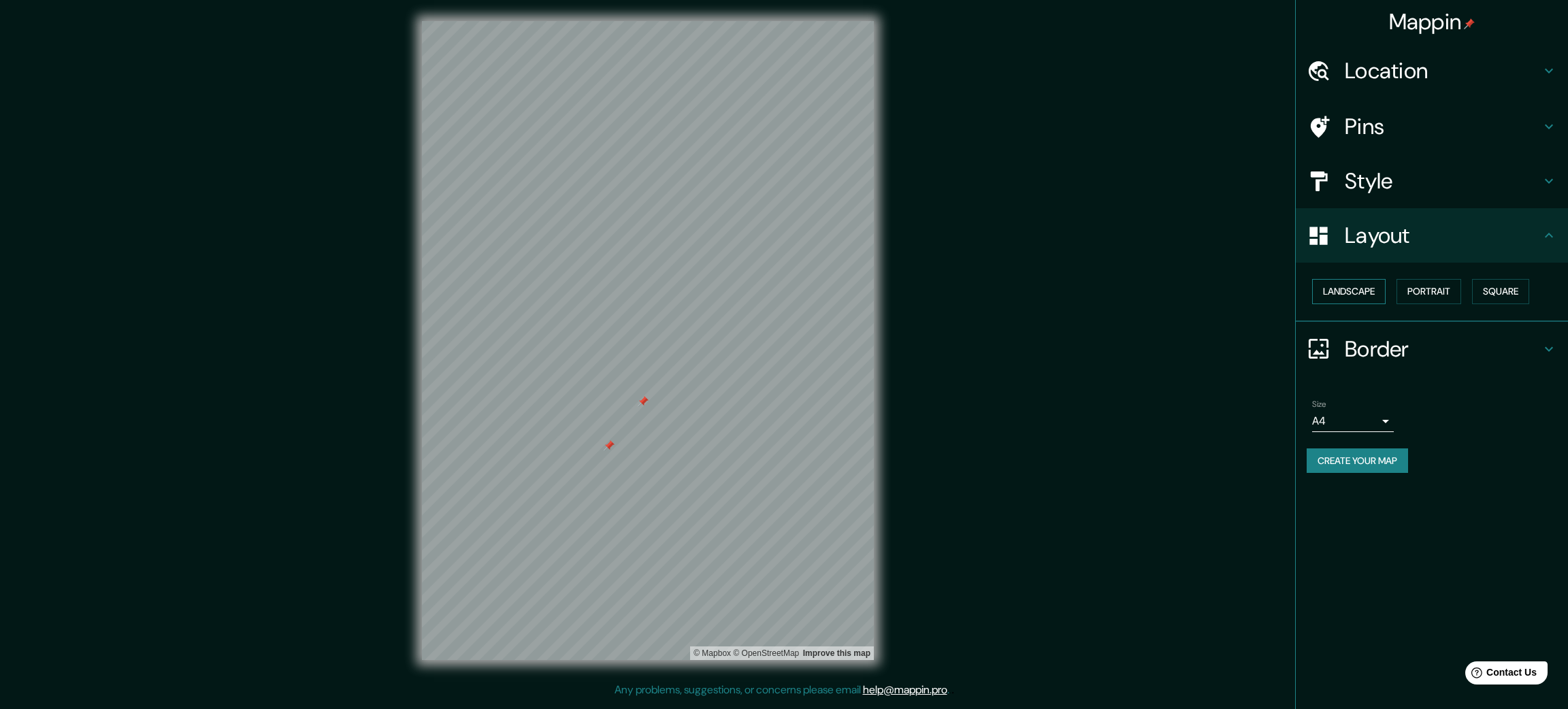 click on "Landscape" at bounding box center (1349, 291) 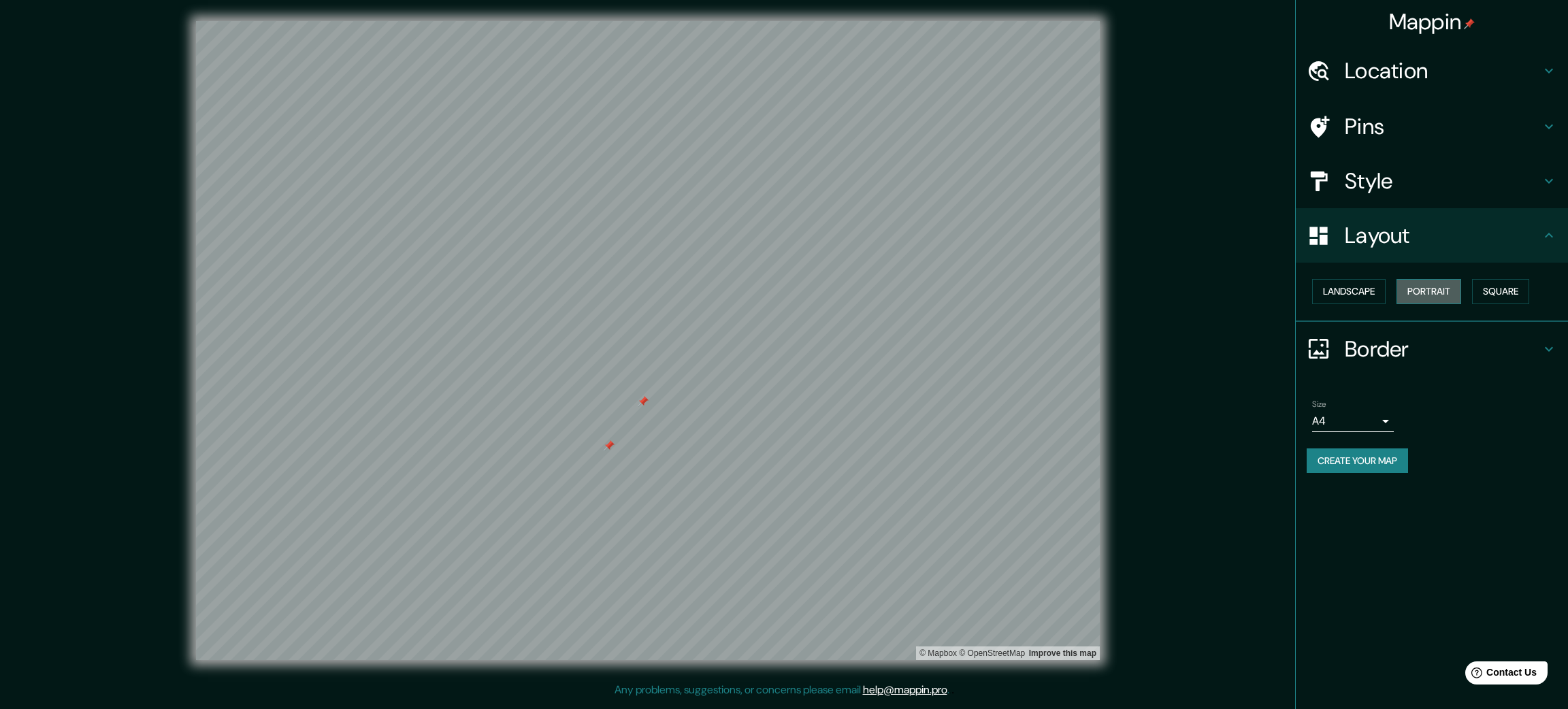click on "Portrait" at bounding box center [1428, 291] 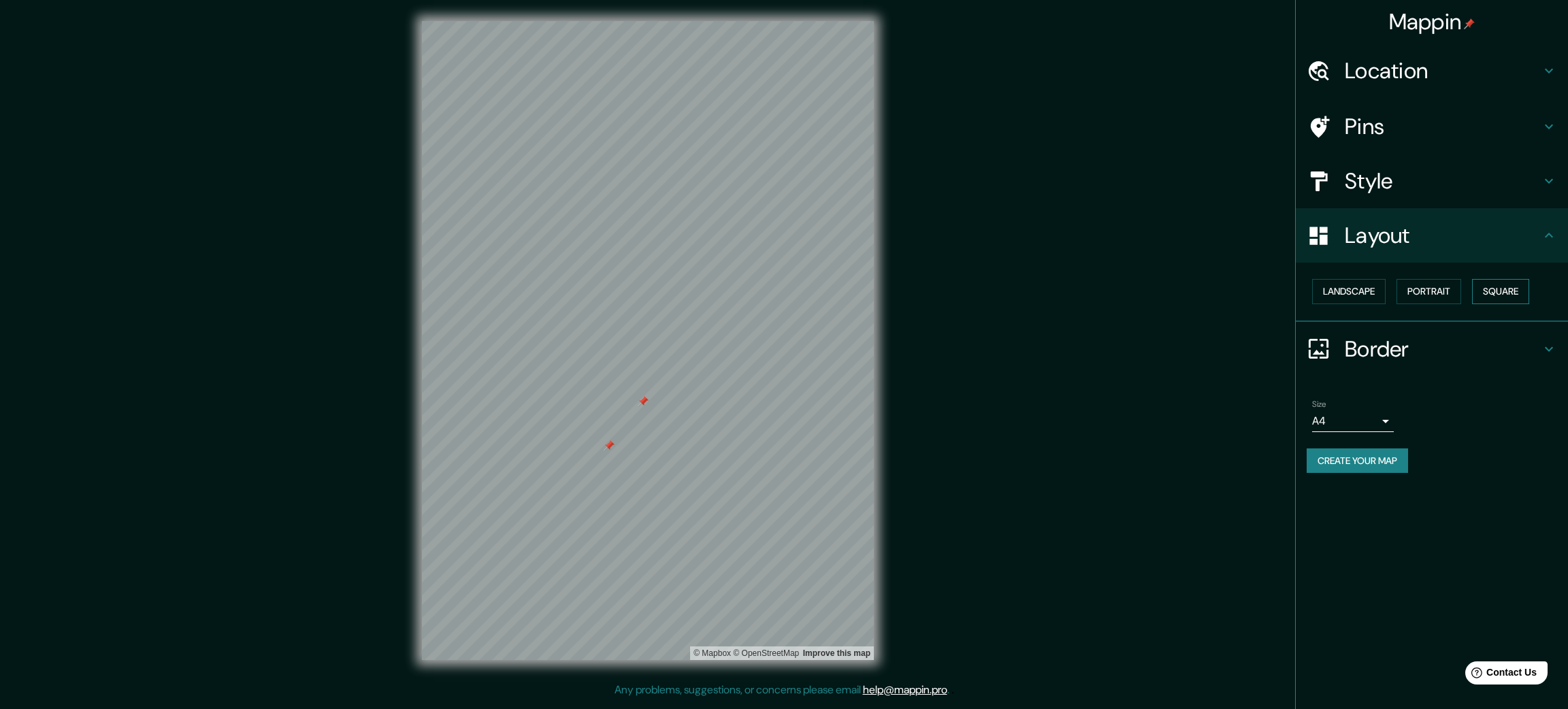 click on "Square" at bounding box center (1501, 291) 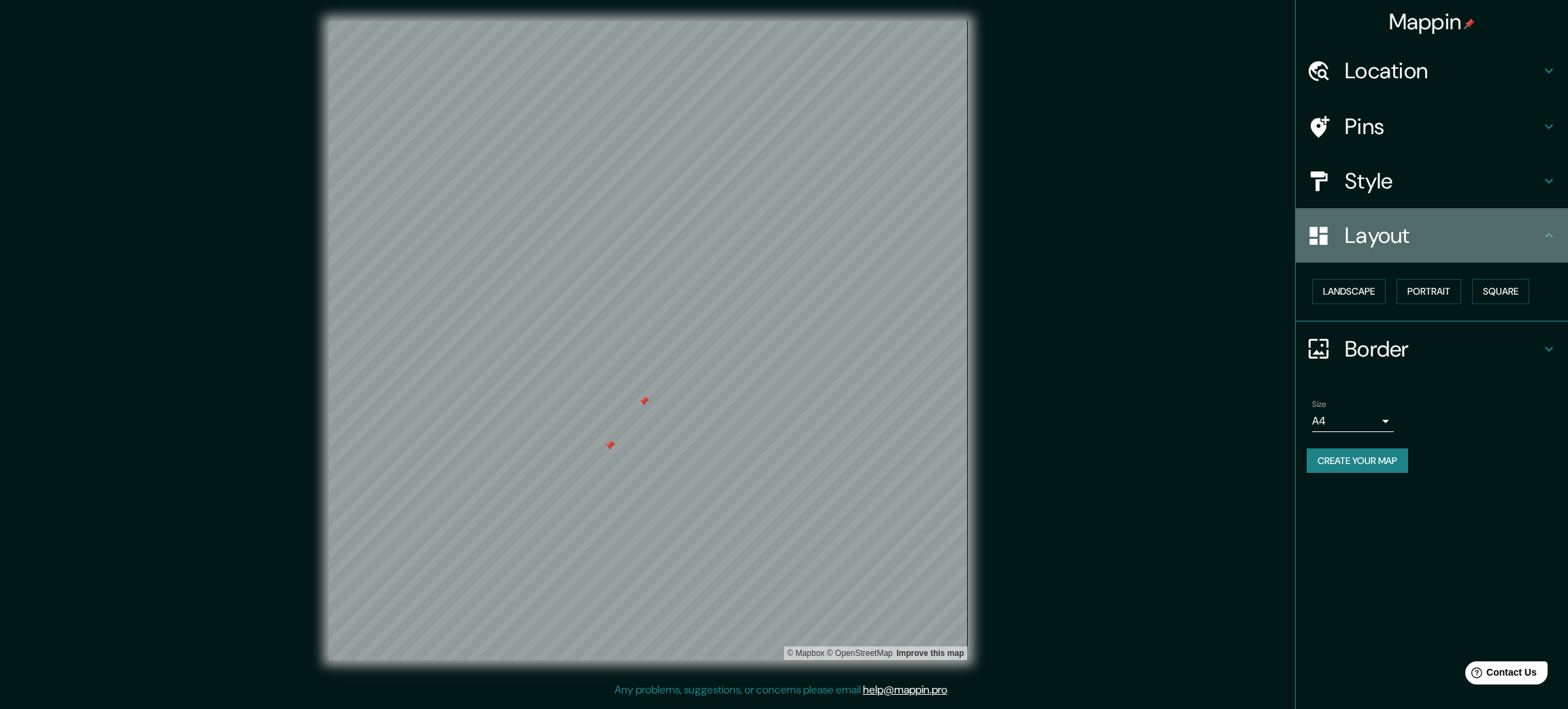 click at bounding box center [1549, 235] 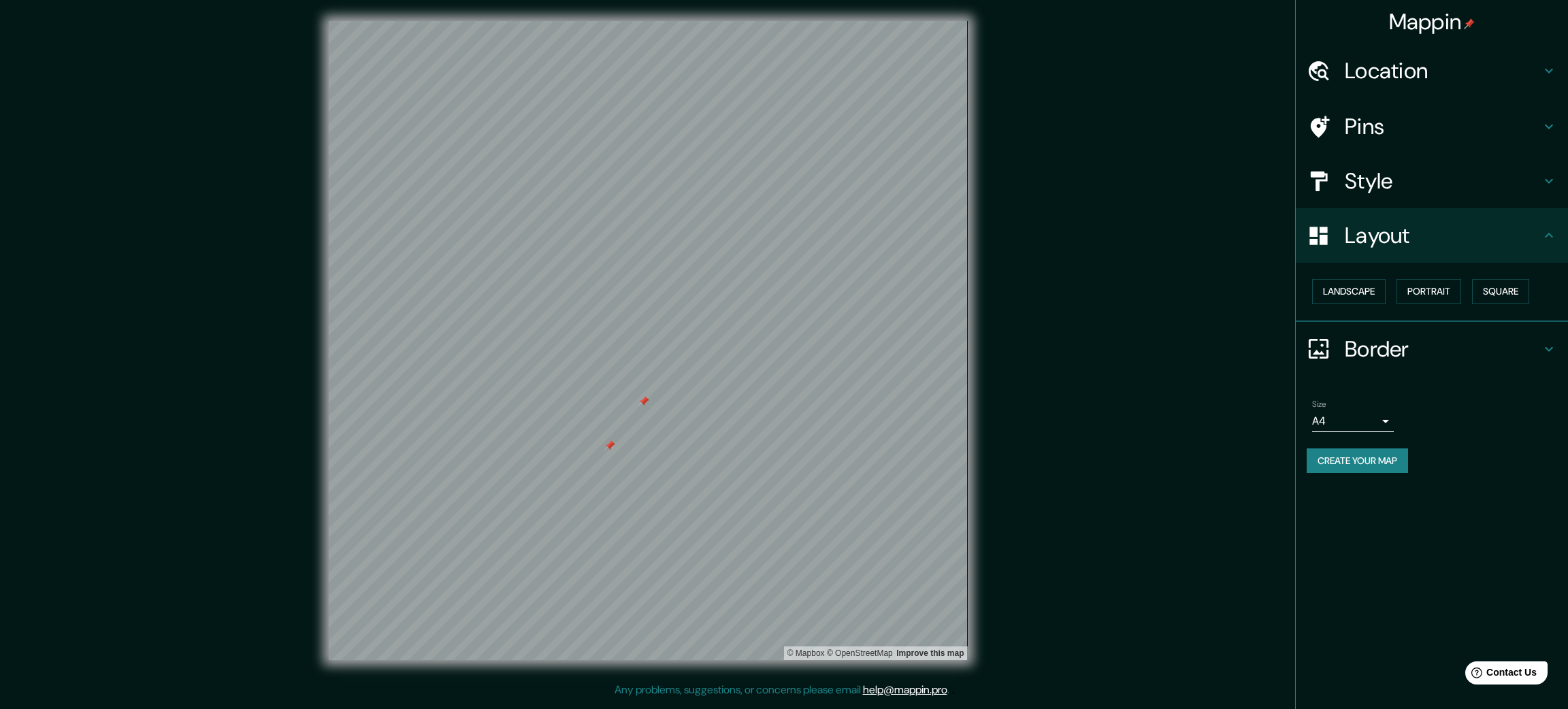 click on "Create your map" at bounding box center [1357, 461] 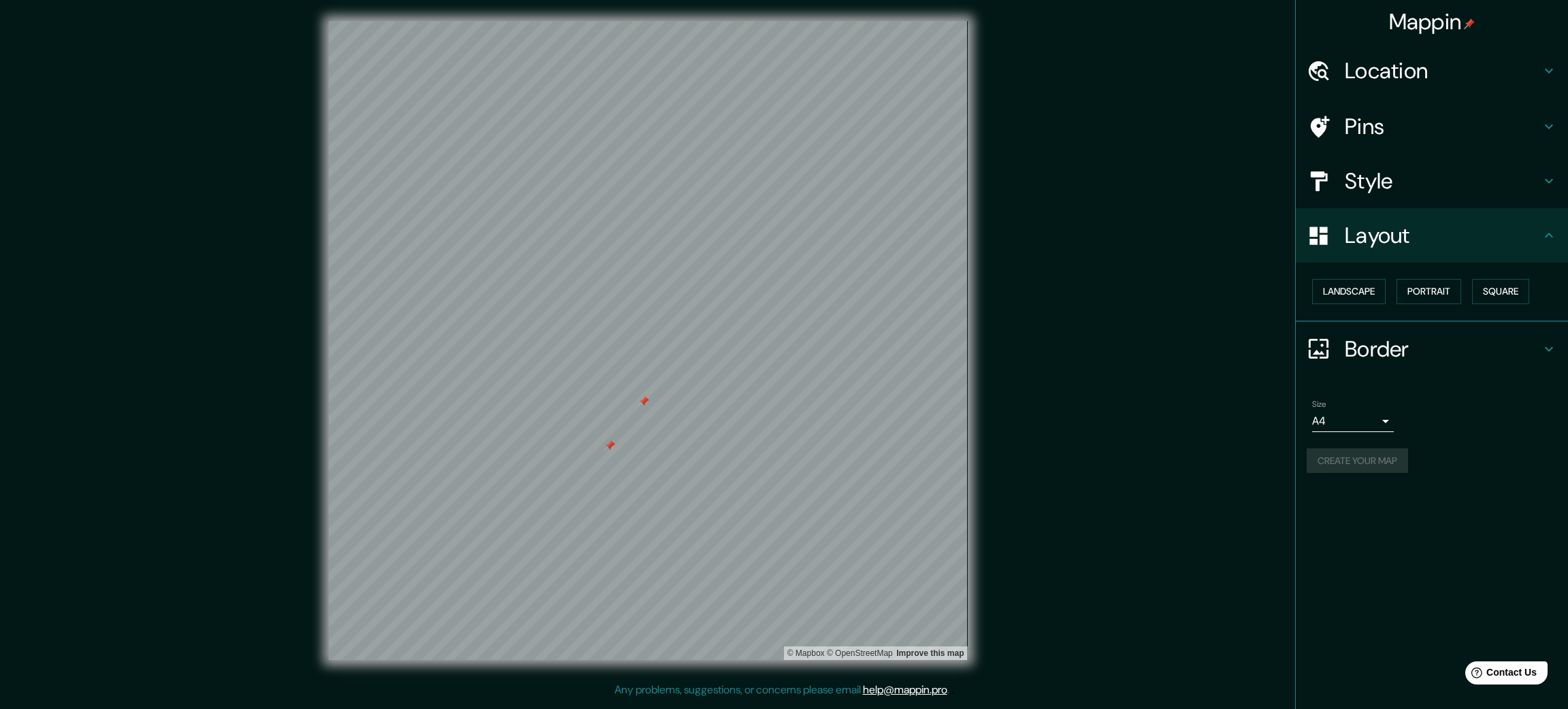 click on "Create your map" at bounding box center (1432, 461) 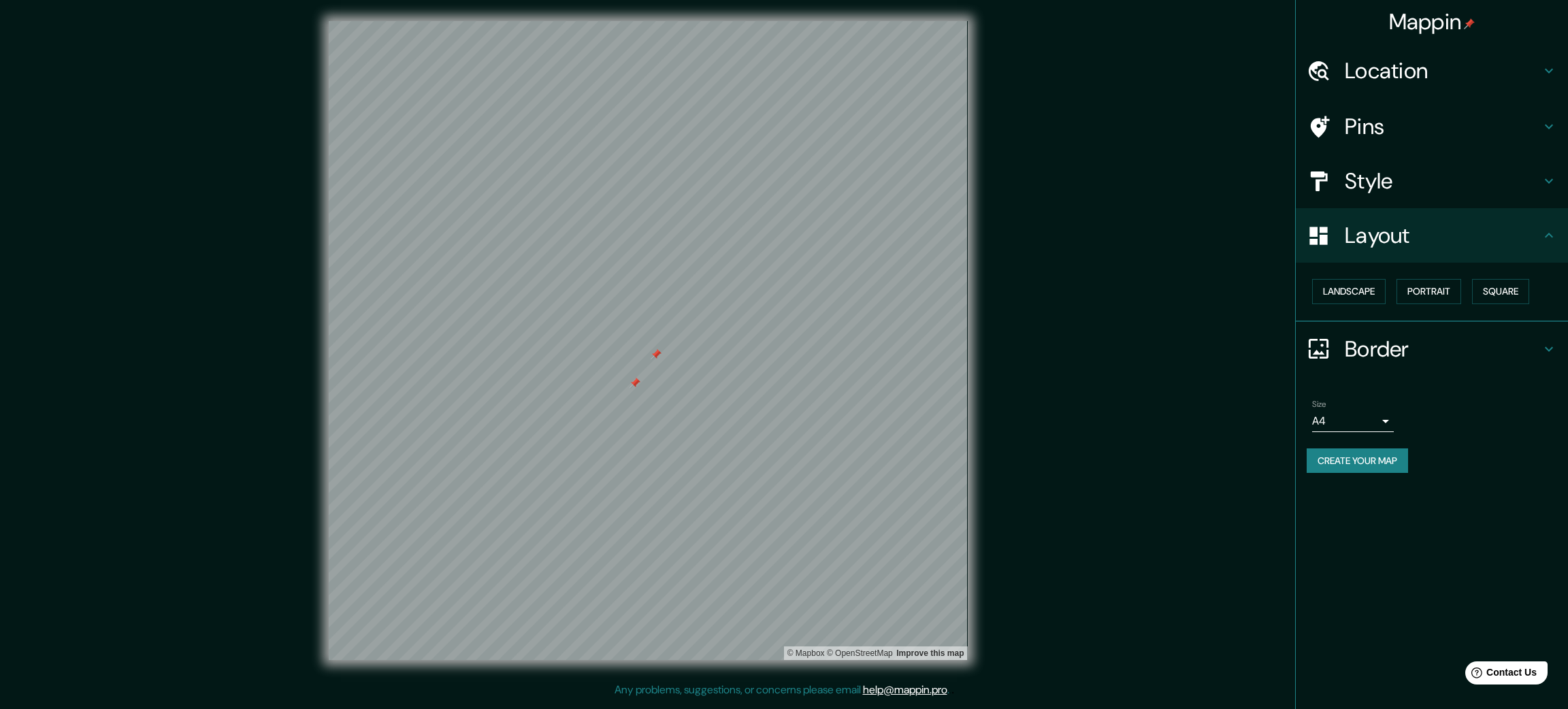 click at bounding box center [1549, 235] 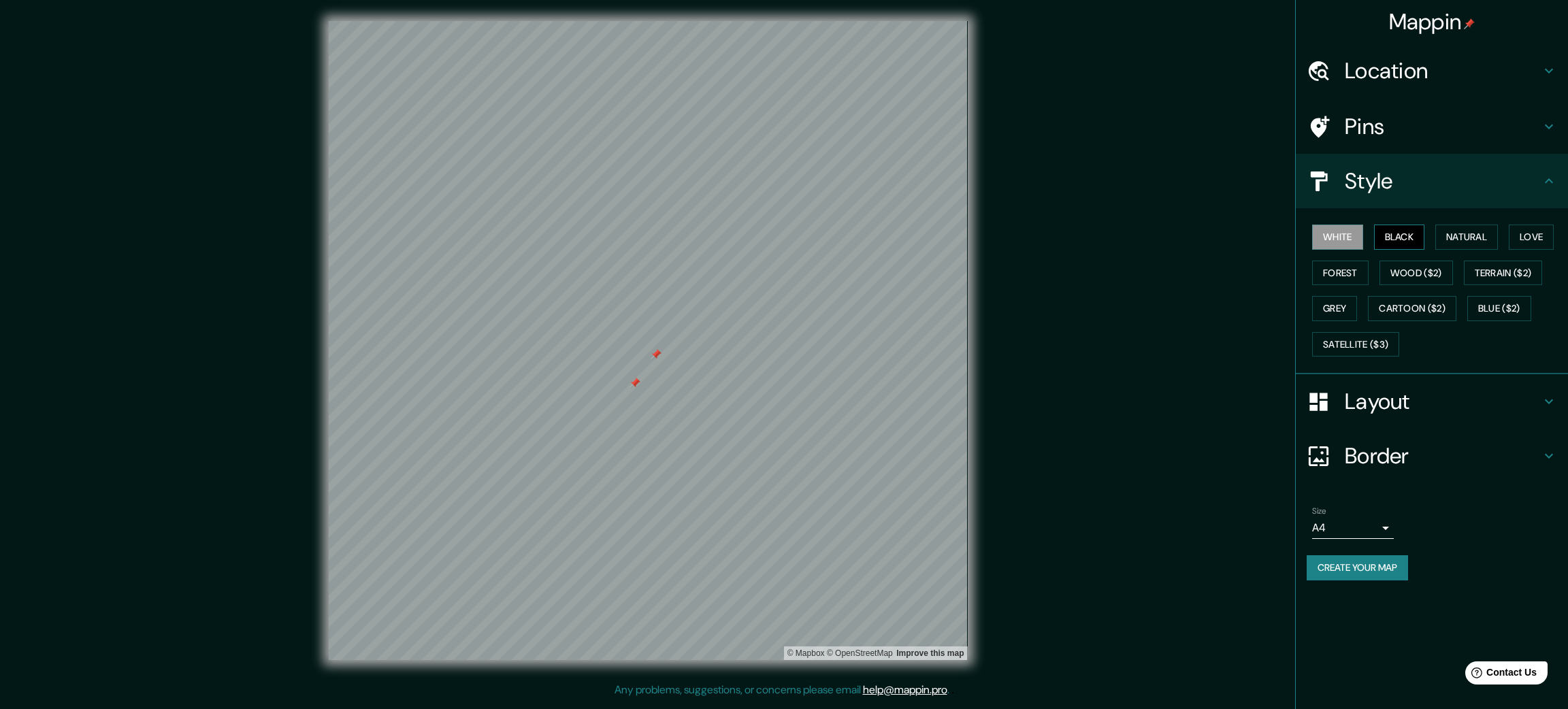 click on "Black" at bounding box center [1399, 237] 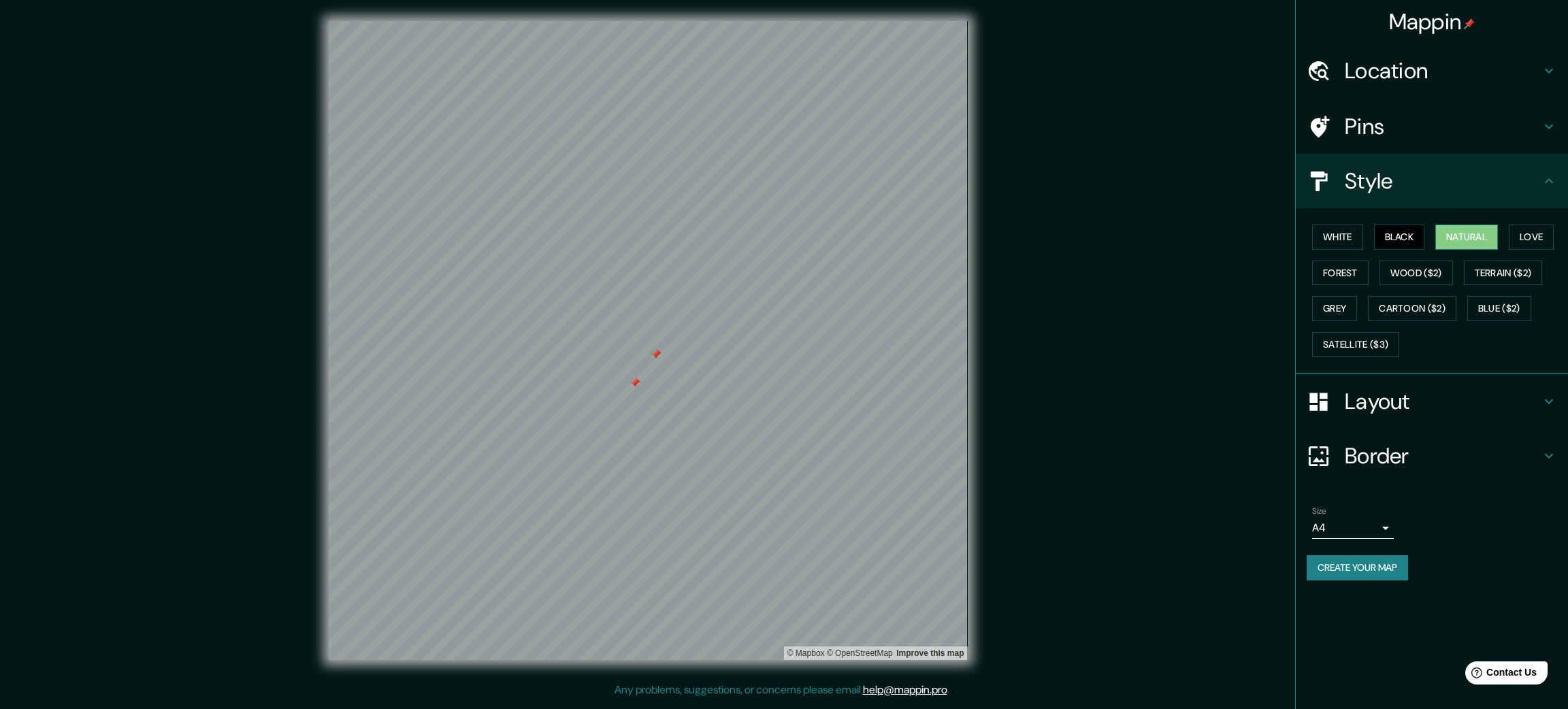 click on "Natural" at bounding box center (1467, 237) 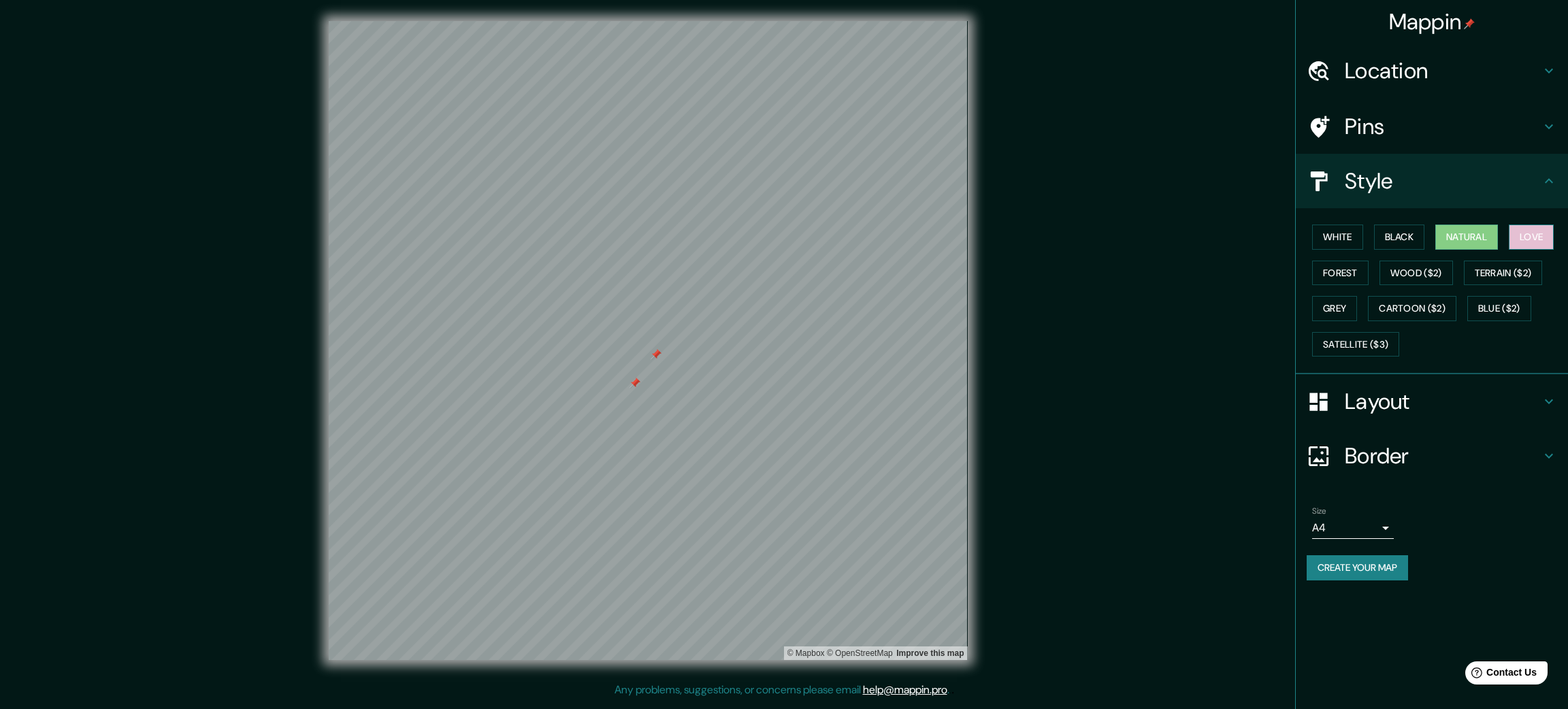 click on "Love" at bounding box center [1531, 237] 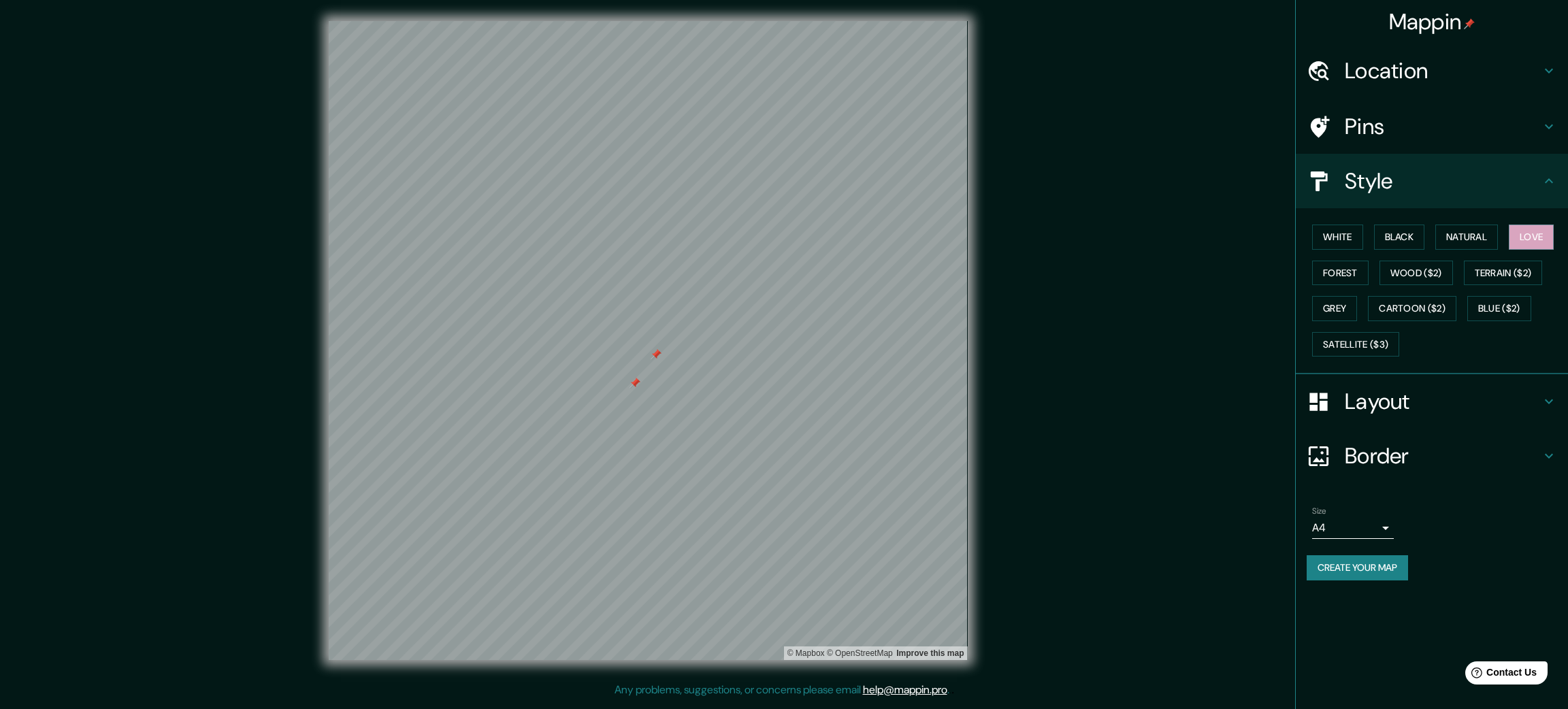 click on "White Black Natural Love Forest Wood ($2) Terrain ($2) Grey Cartoon ($2) Blue ($2) Satellite ($3)" at bounding box center (1437, 291) 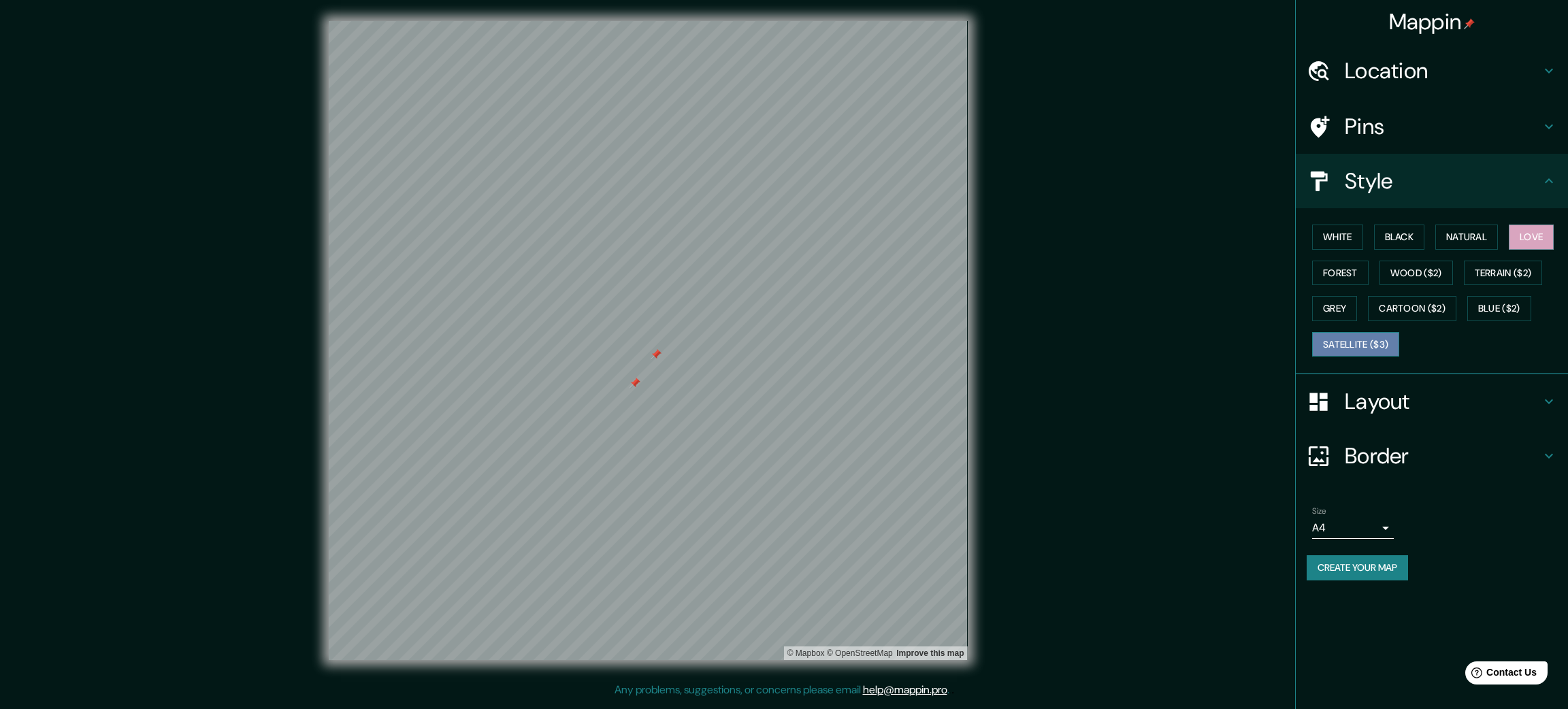 click on "Satellite ($3)" at bounding box center (1356, 344) 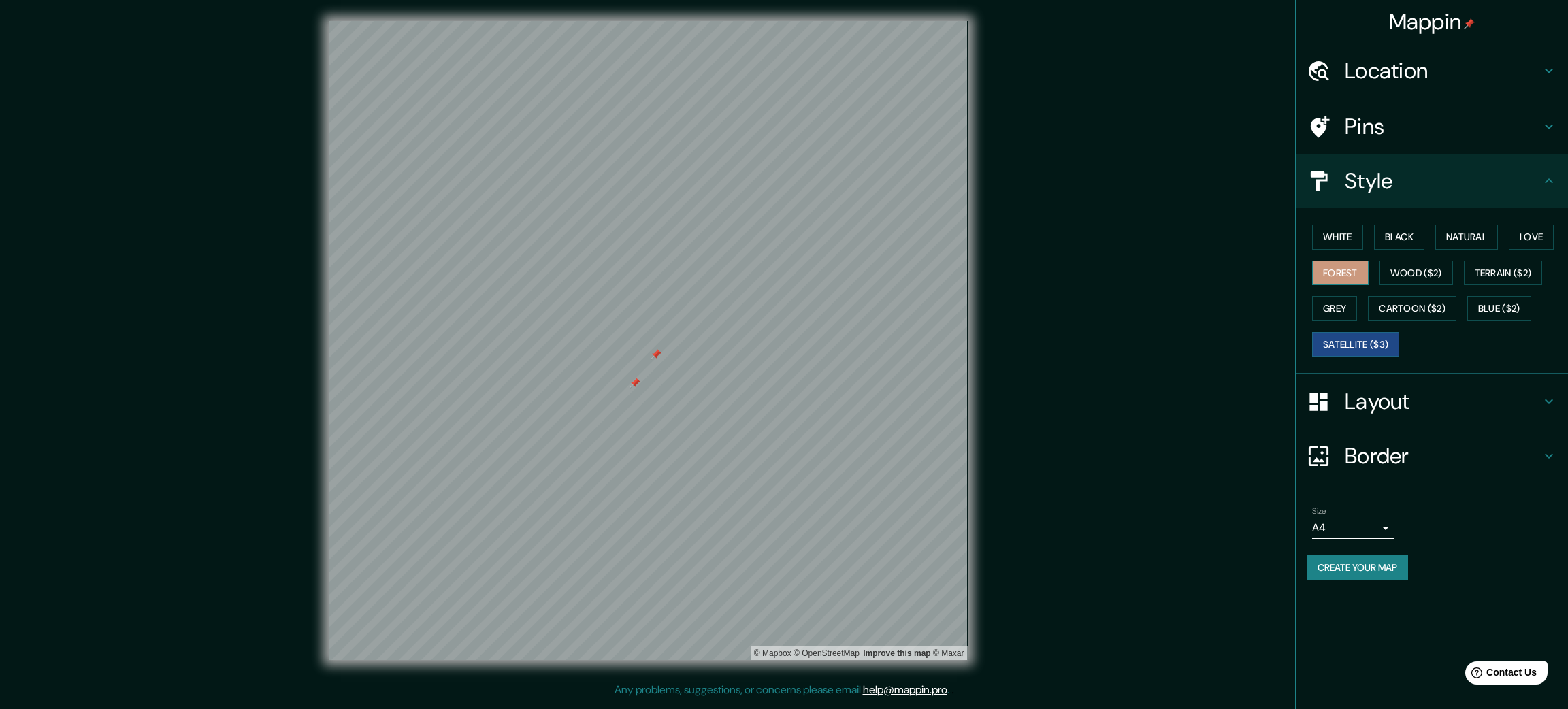 click on "Forest" at bounding box center [1340, 273] 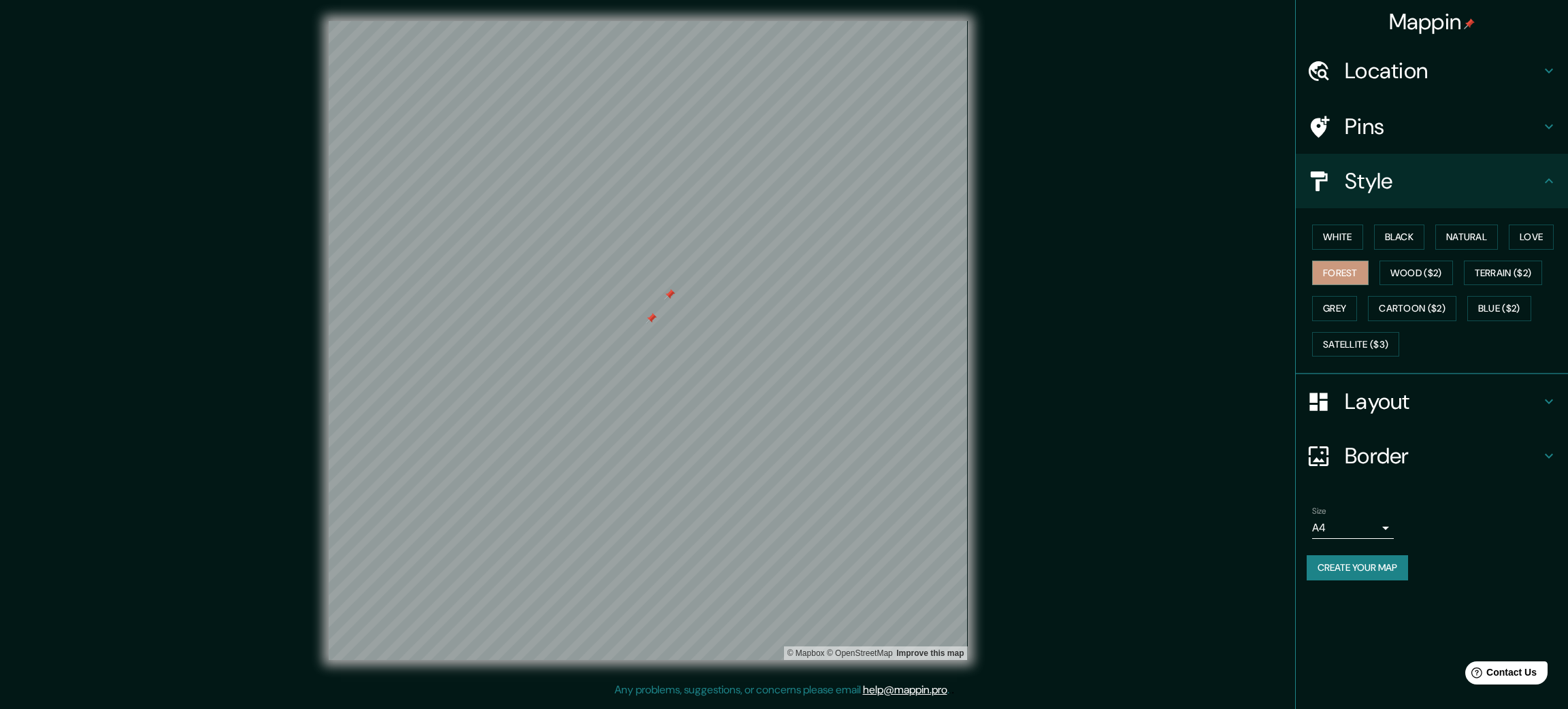 click on "Create your map" at bounding box center (1357, 567) 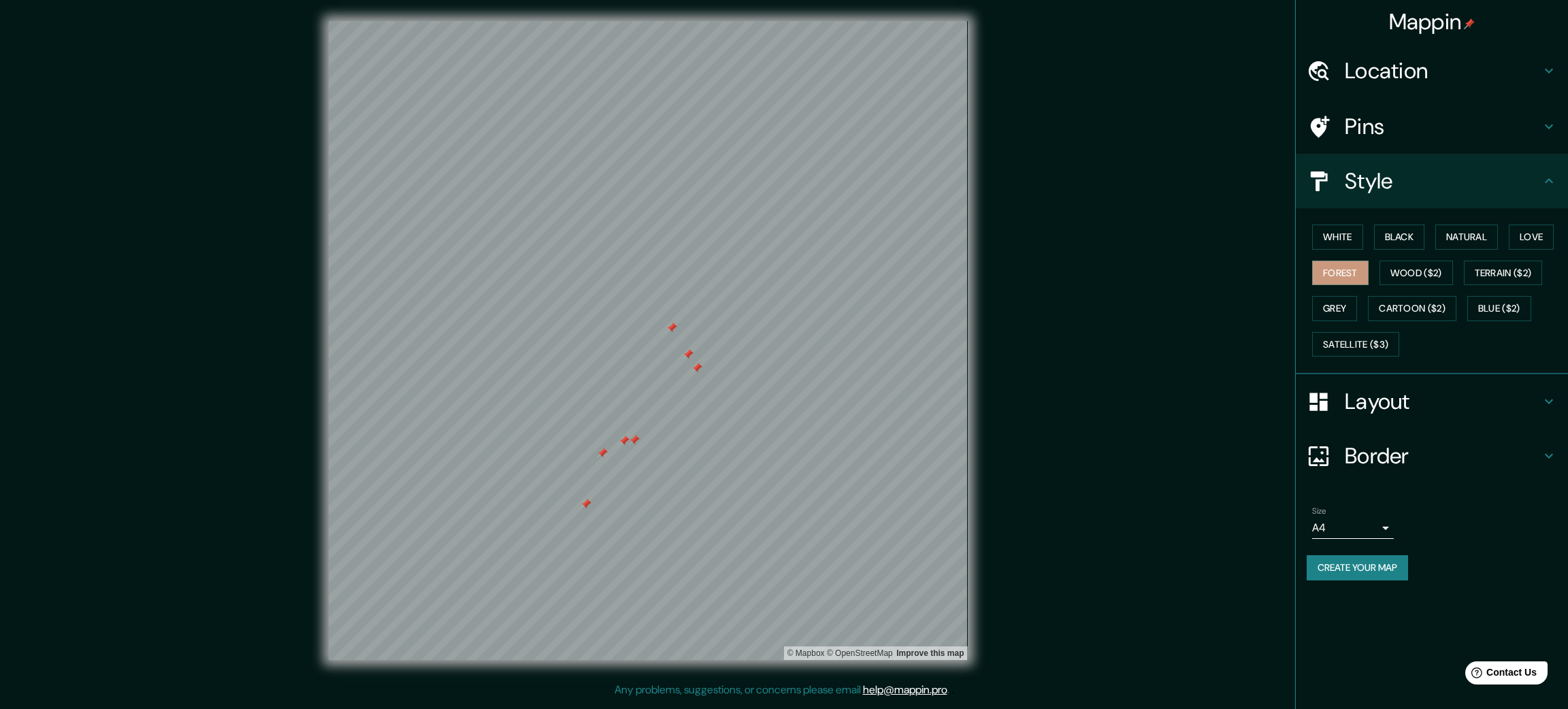 drag, startPoint x: 673, startPoint y: 328, endPoint x: 1095, endPoint y: 54, distance: 503.15008 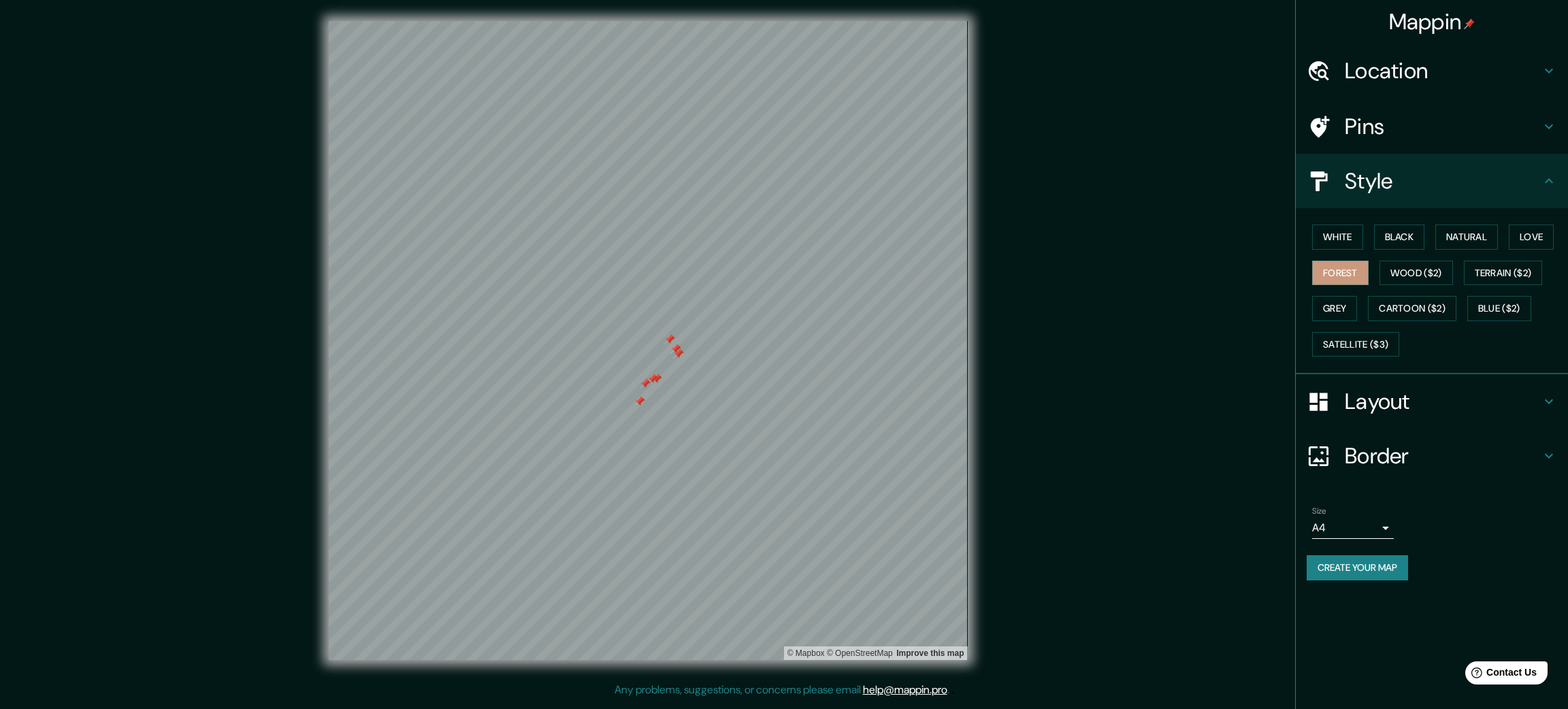 click on "© Mapbox   © OpenStreetMap   Improve this map" at bounding box center [1431, 354] 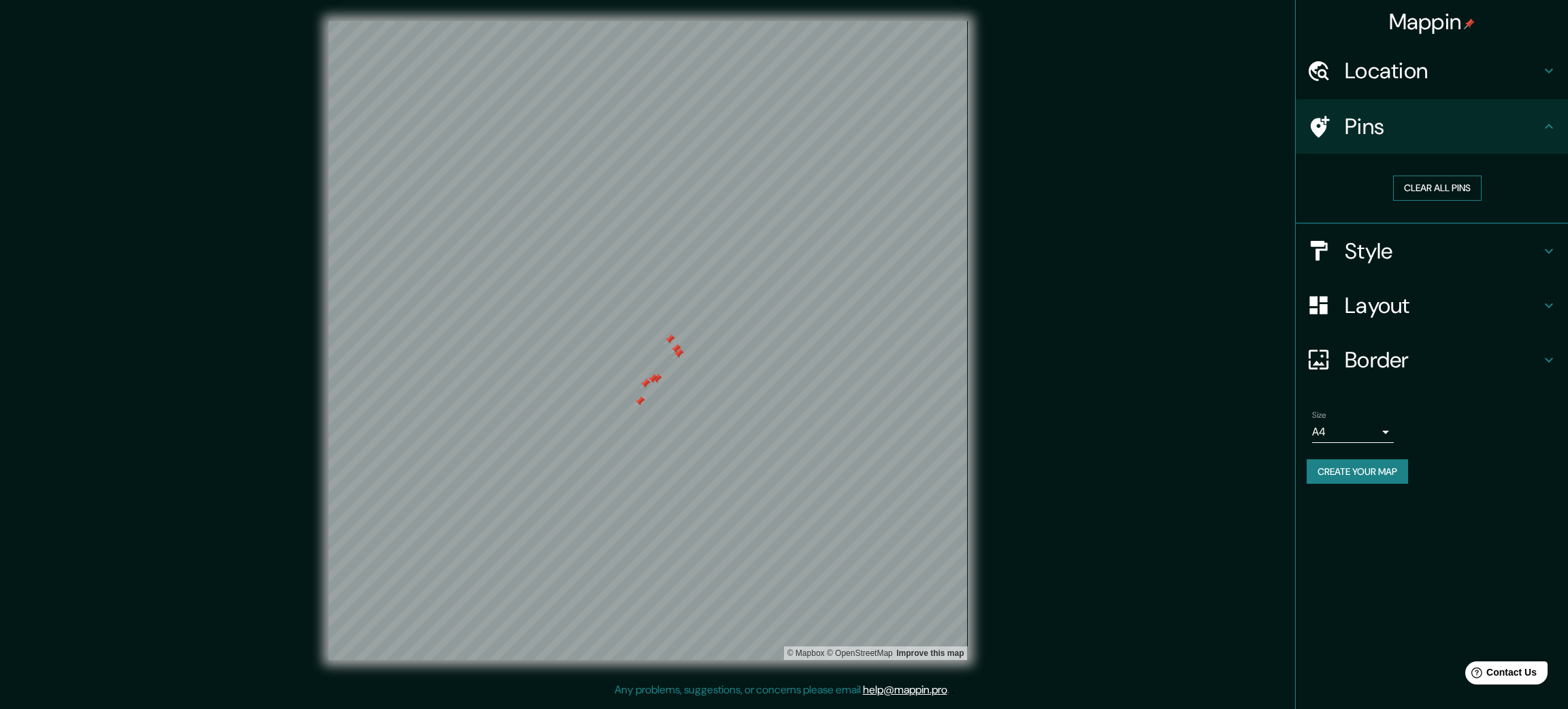 click on "Clear all pins" at bounding box center [1437, 188] 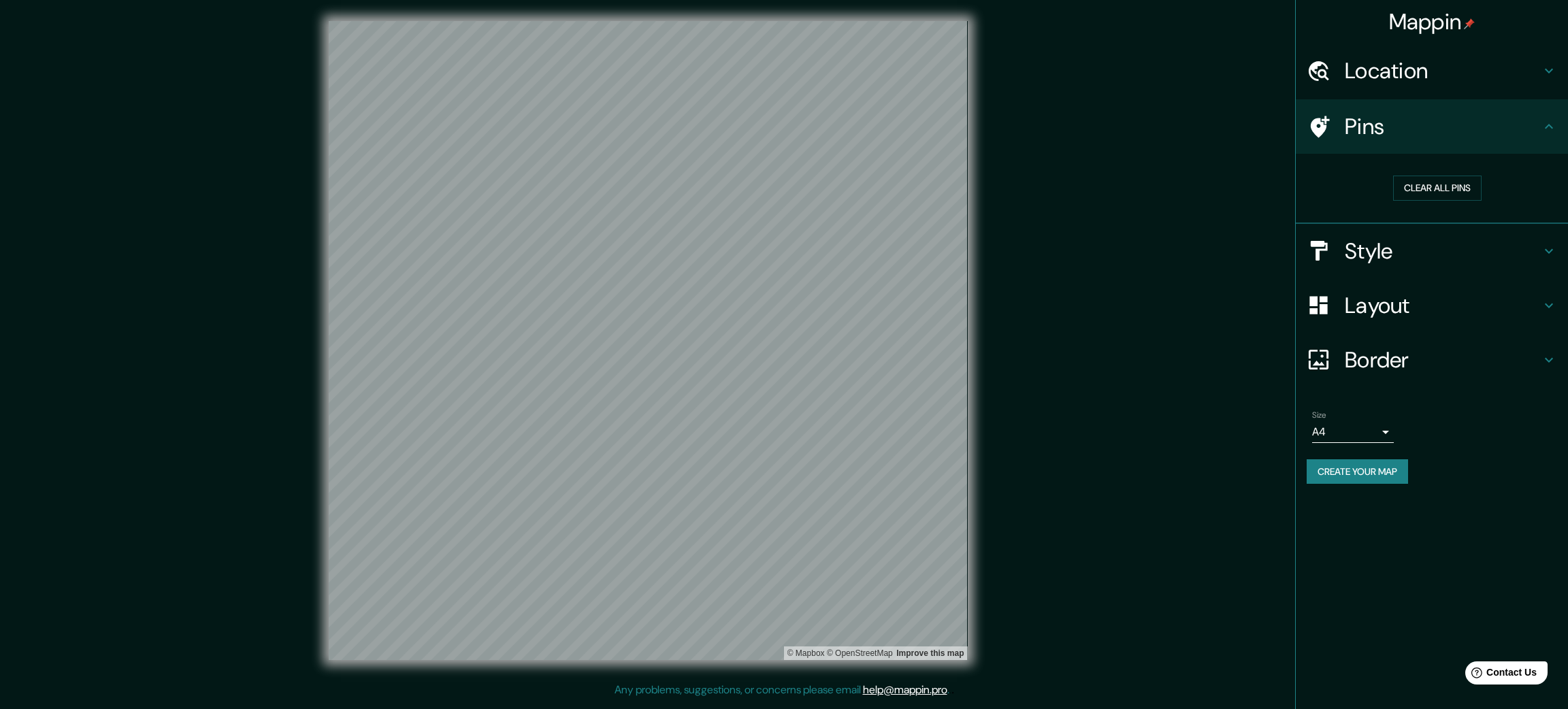click on "Create your map" at bounding box center [1357, 472] 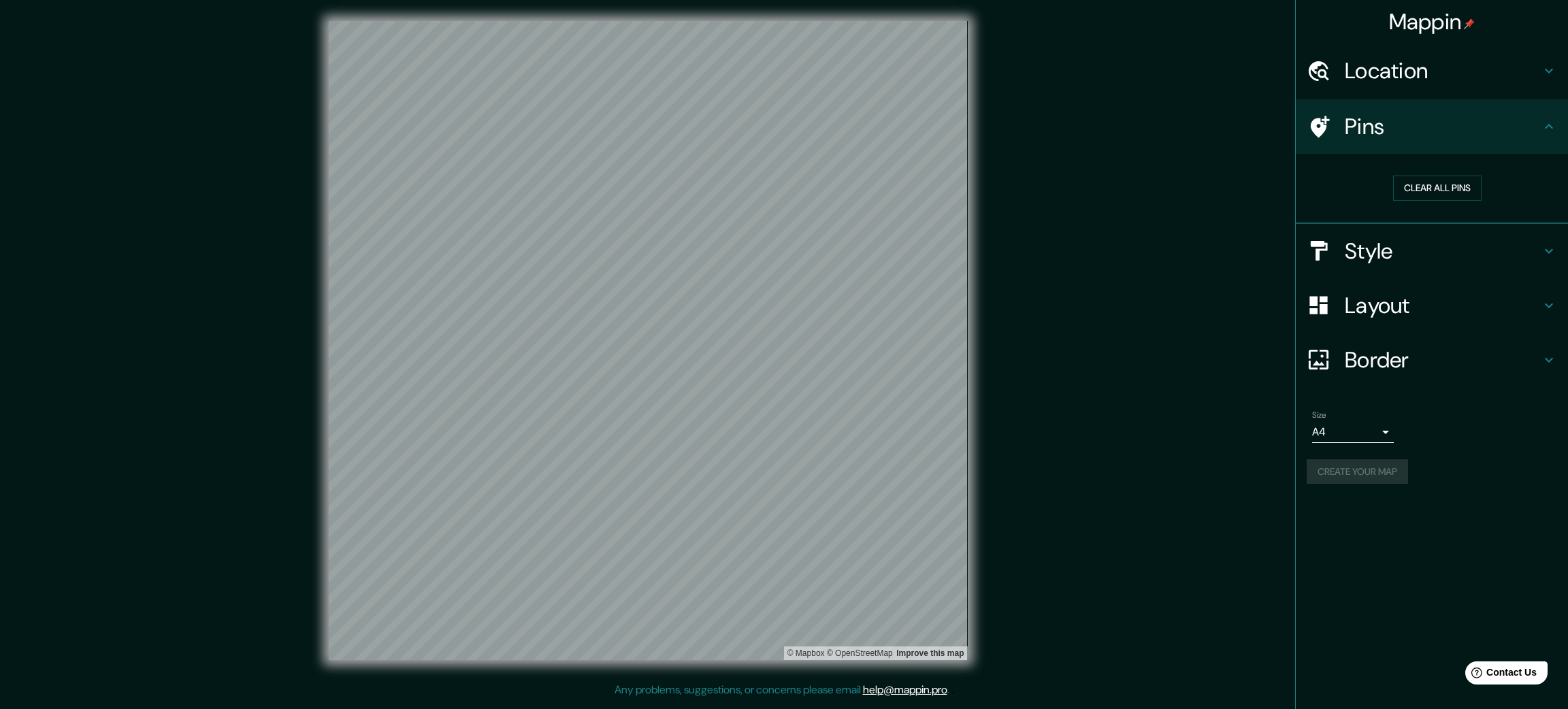 click on "Mappin Location Pins Clear all pins Style Layout Border Choose a border.  Hint : you can make layers of the frame opaque to create some cool effects. None Simple Transparent Fancy Size A4 single Create your map © Mapbox   © OpenStreetMap   Improve this map Any problems, suggestions, or concerns please email    help@mappin.pro . . ." at bounding box center (784, 354) 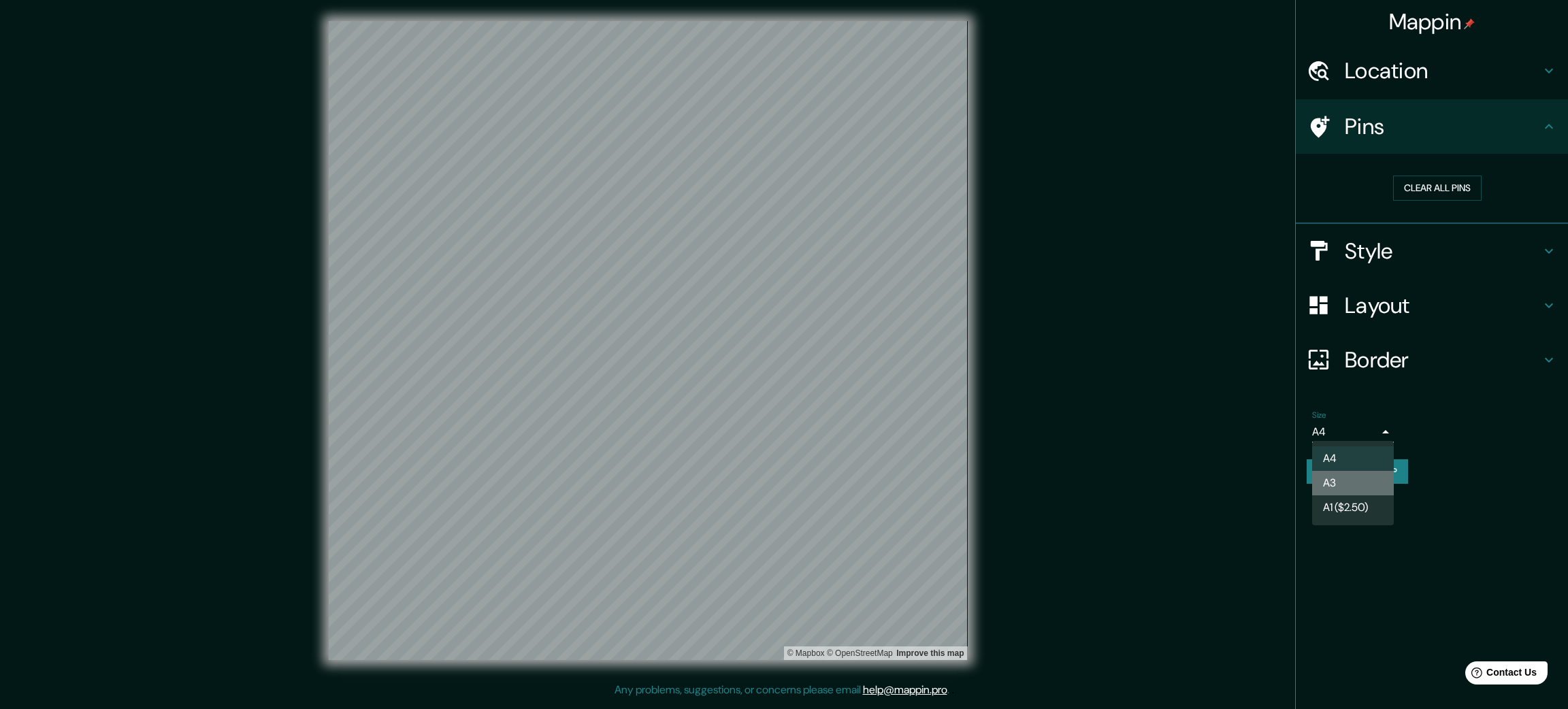 click on "A3" at bounding box center (1353, 483) 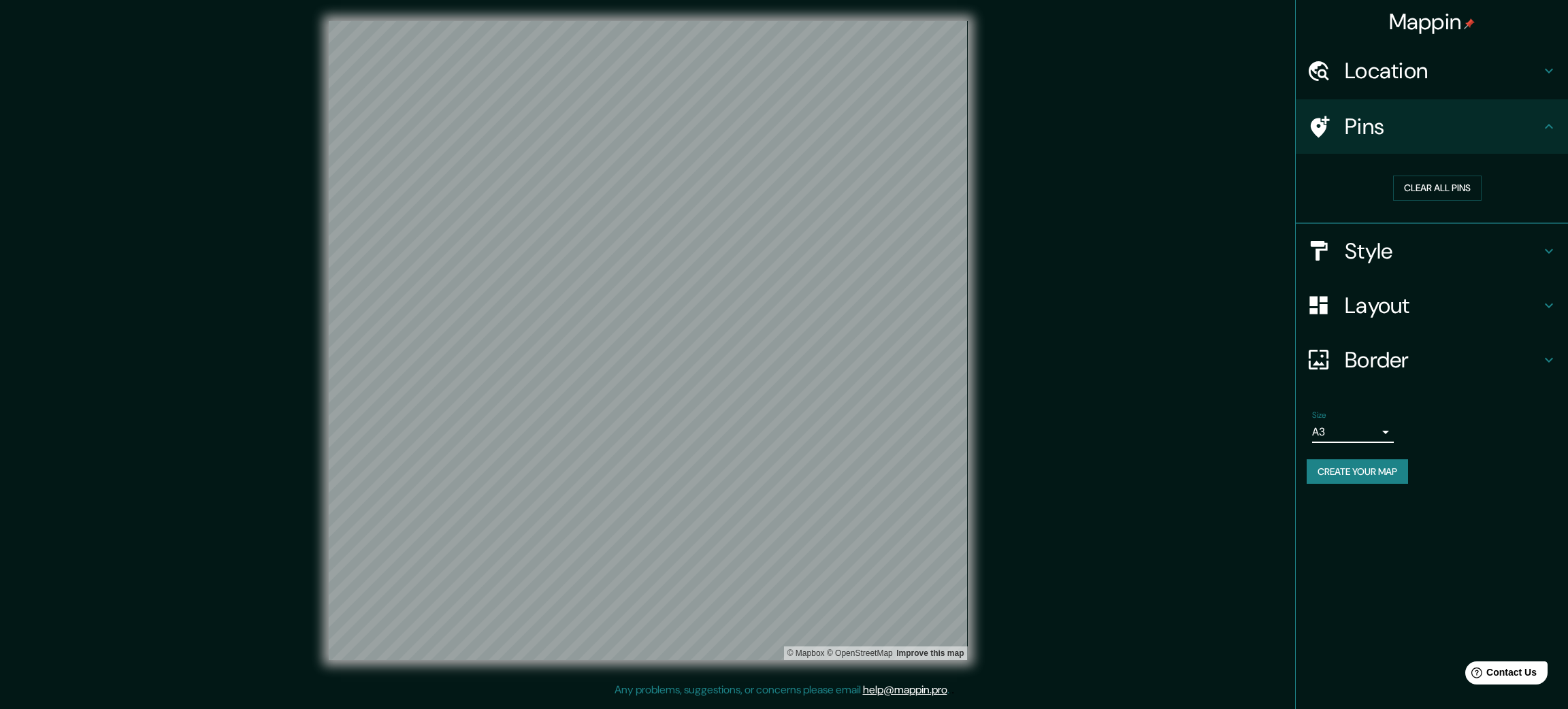 click on "Create your map" at bounding box center (1357, 472) 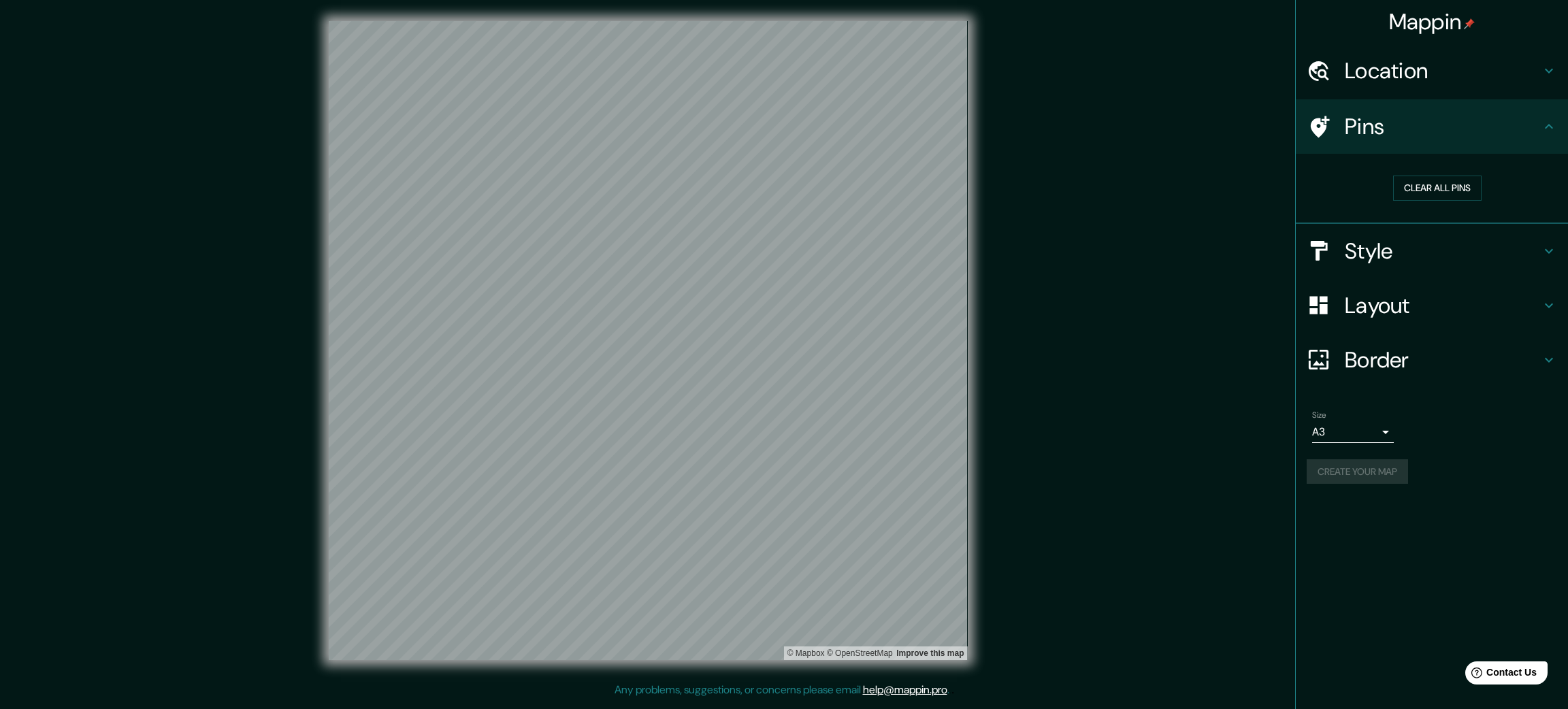click at bounding box center (1549, 71) 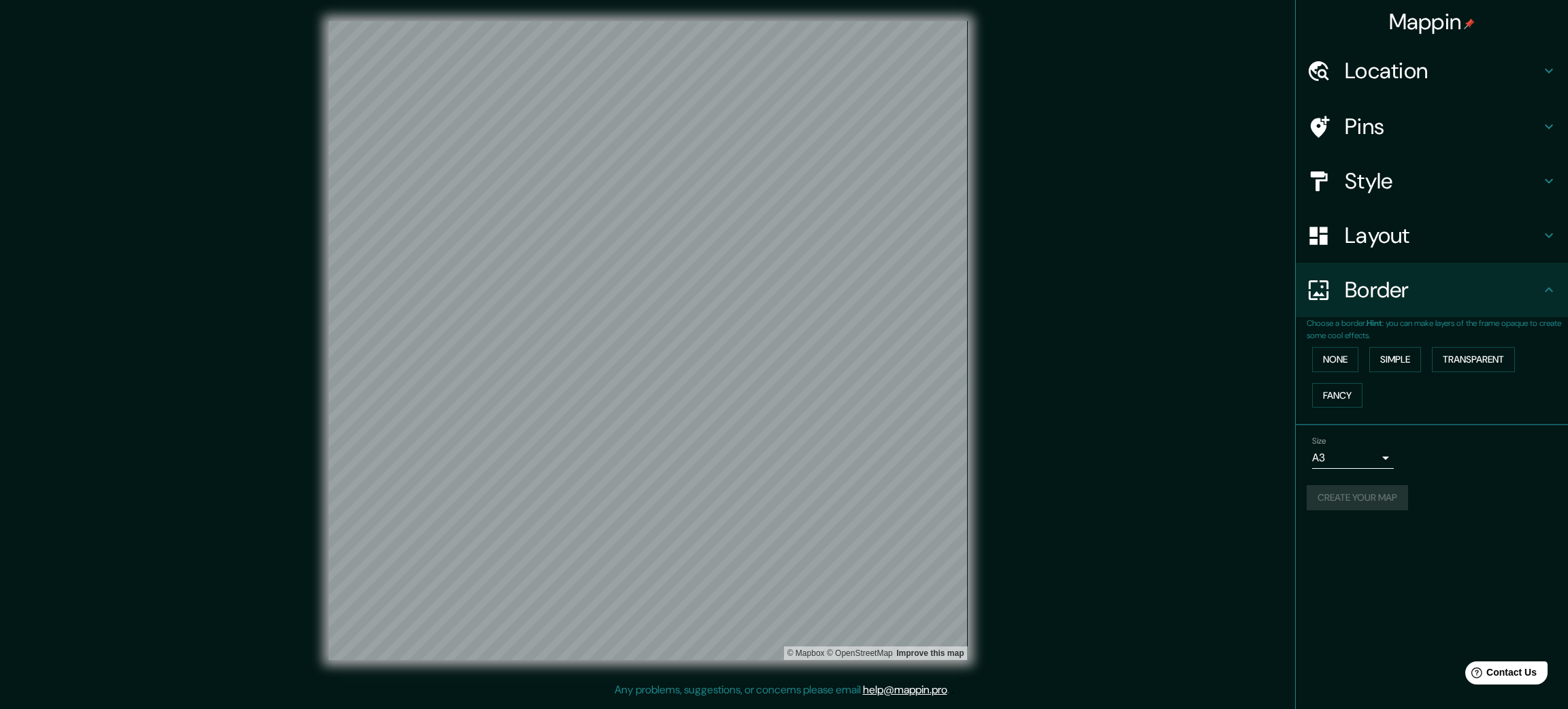 click at bounding box center [1549, 71] 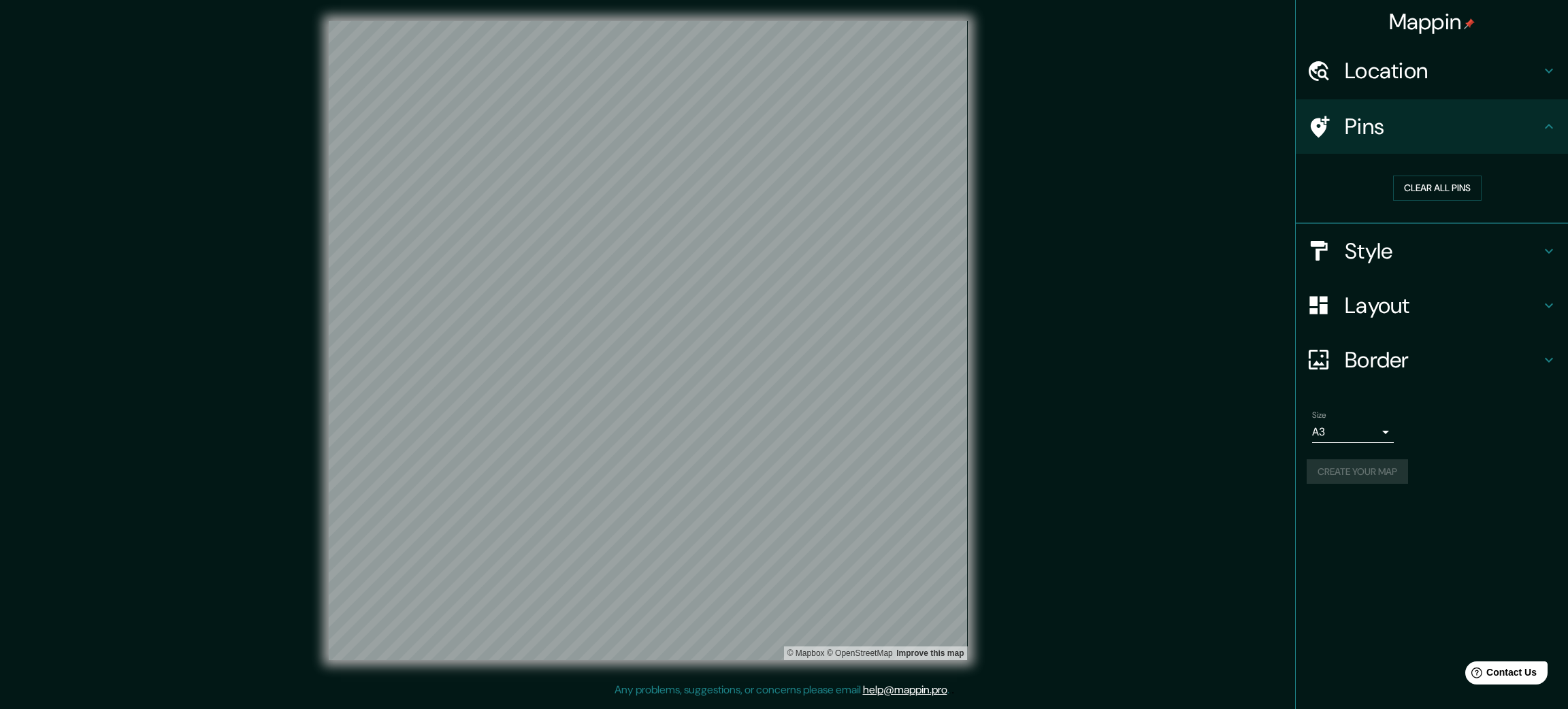 click at bounding box center (1549, 71) 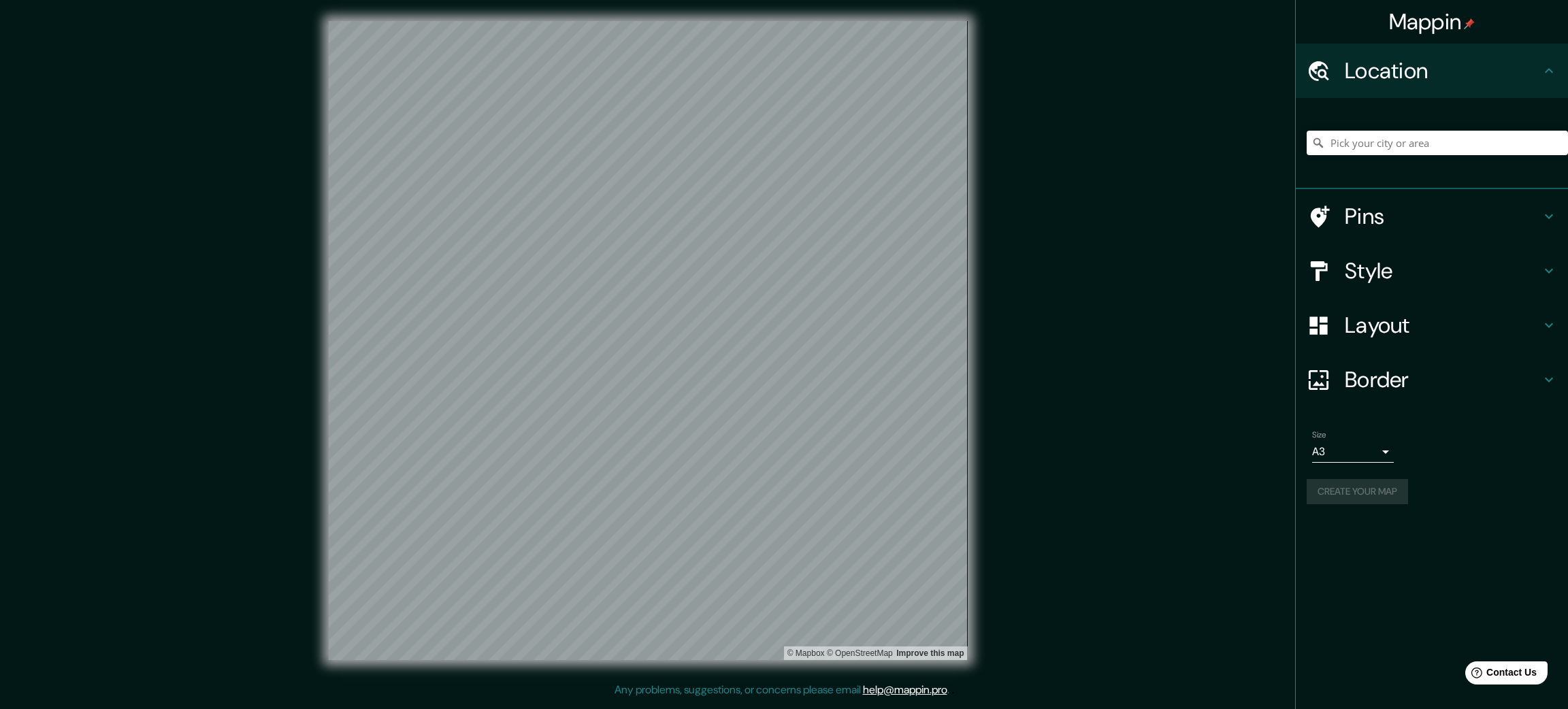 click at bounding box center [1549, 216] 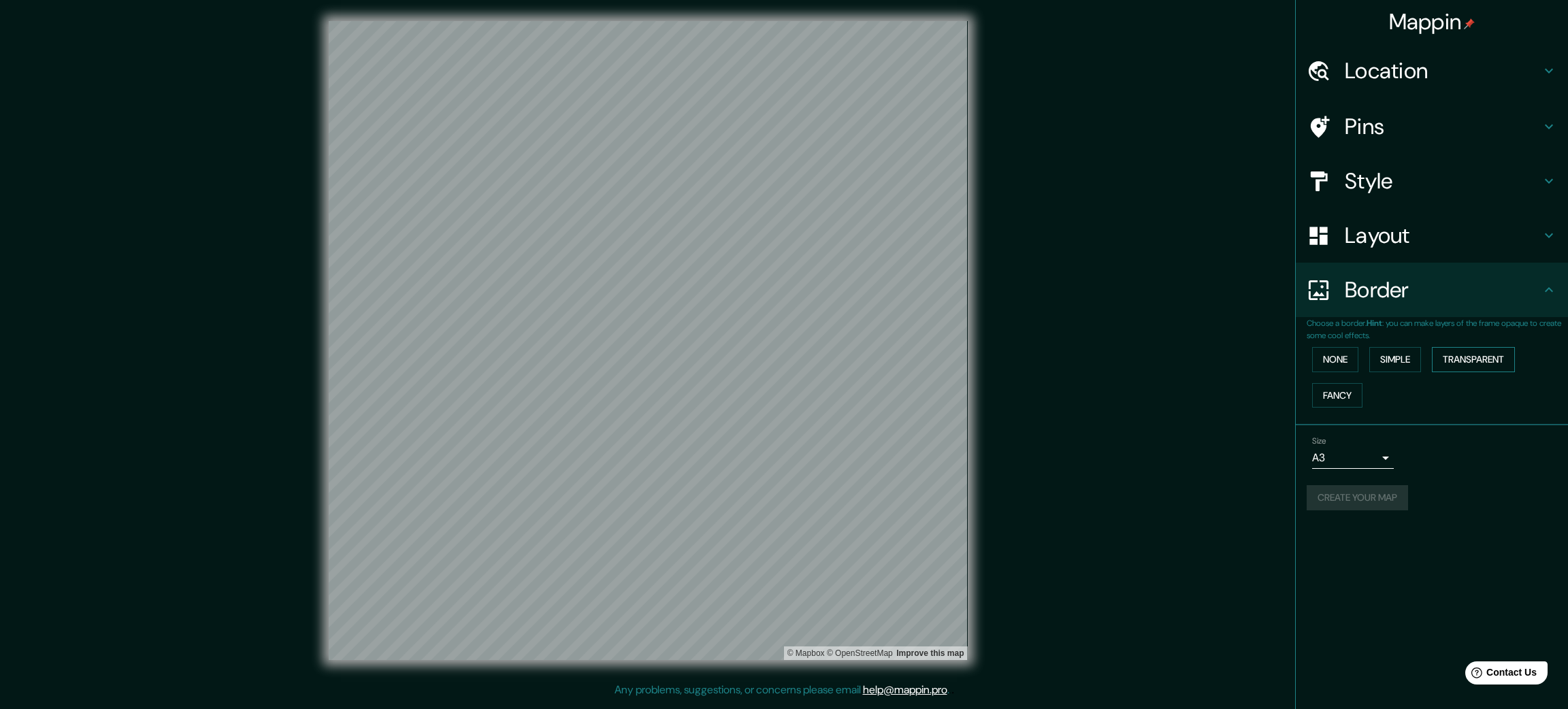 click on "Transparent" at bounding box center (1473, 359) 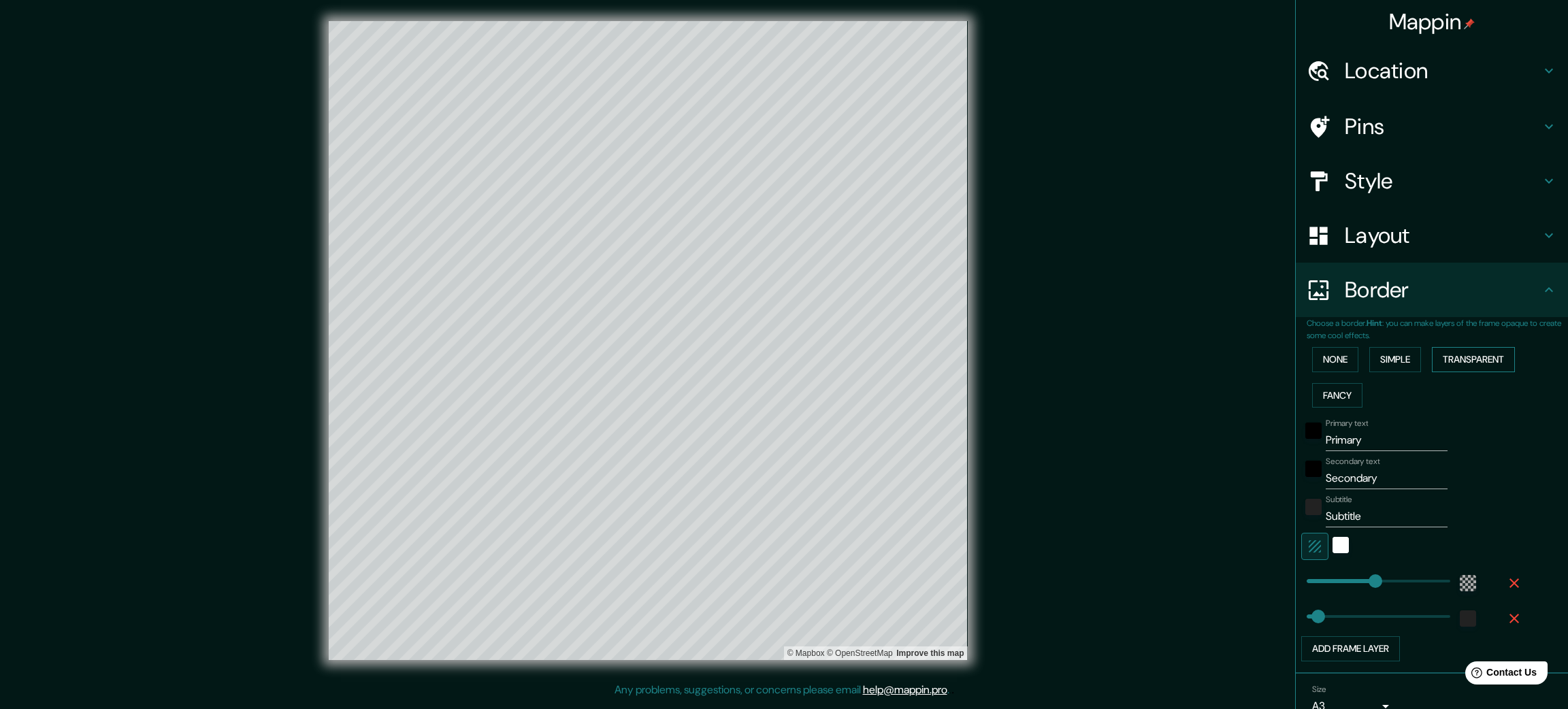 click on "Transparent" at bounding box center (1473, 359) 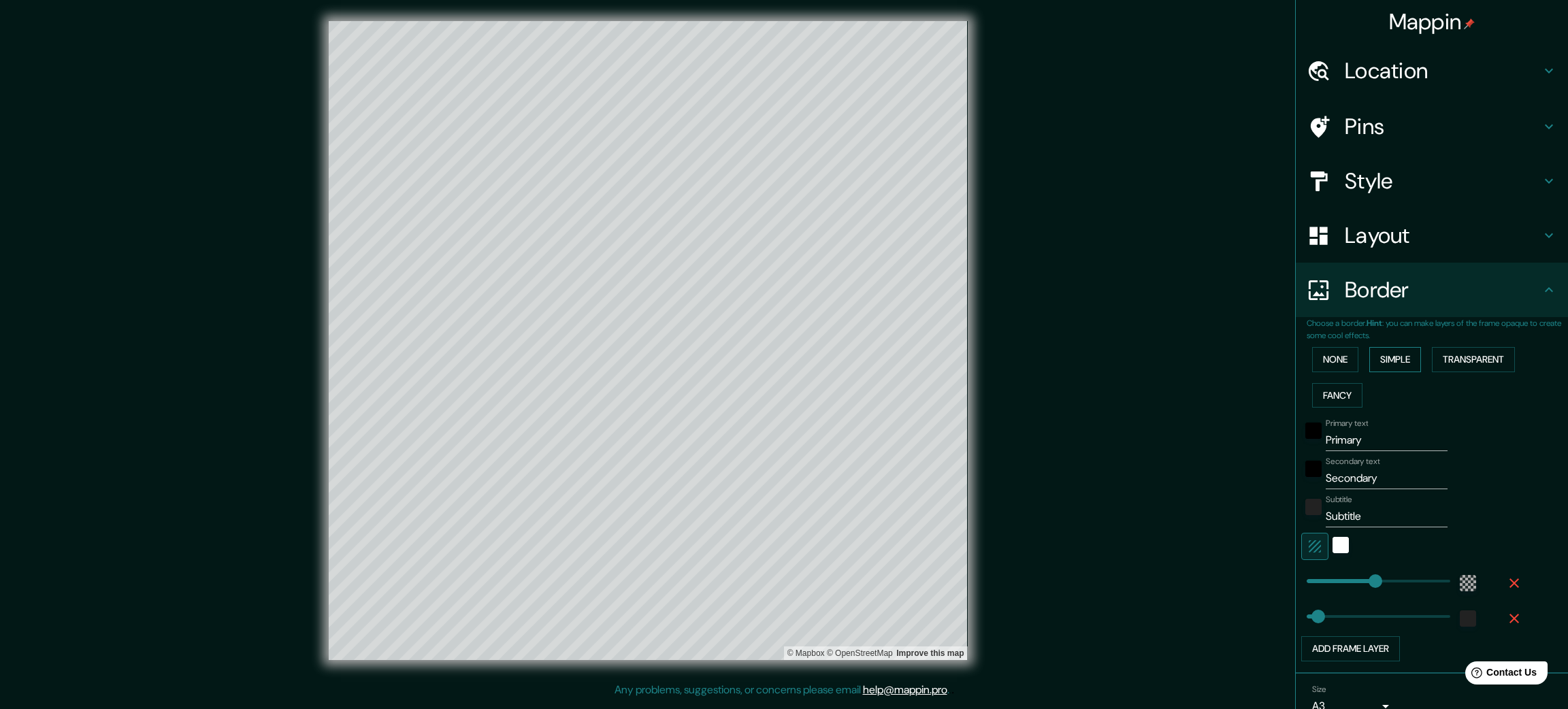 click on "Simple" at bounding box center [1395, 359] 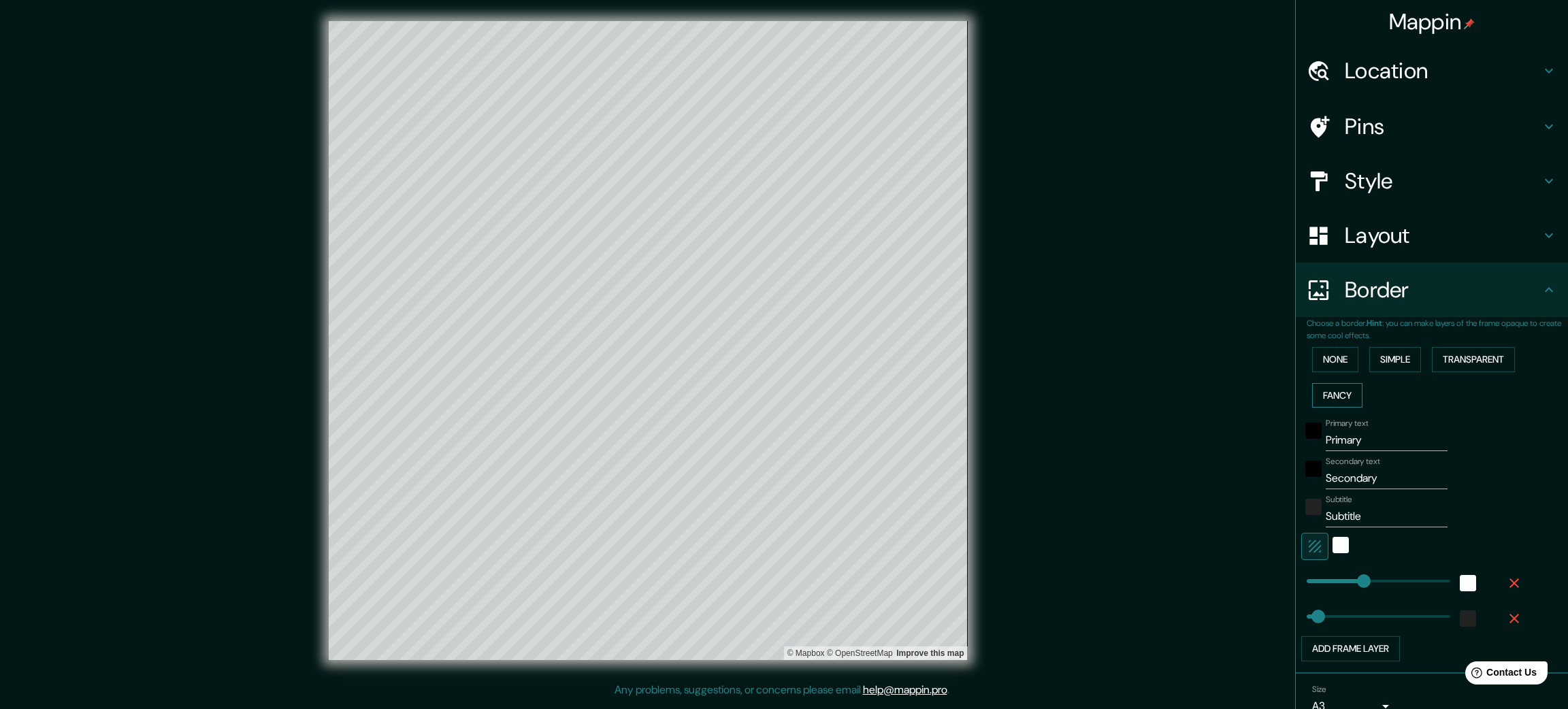 click on "Fancy" at bounding box center [1337, 395] 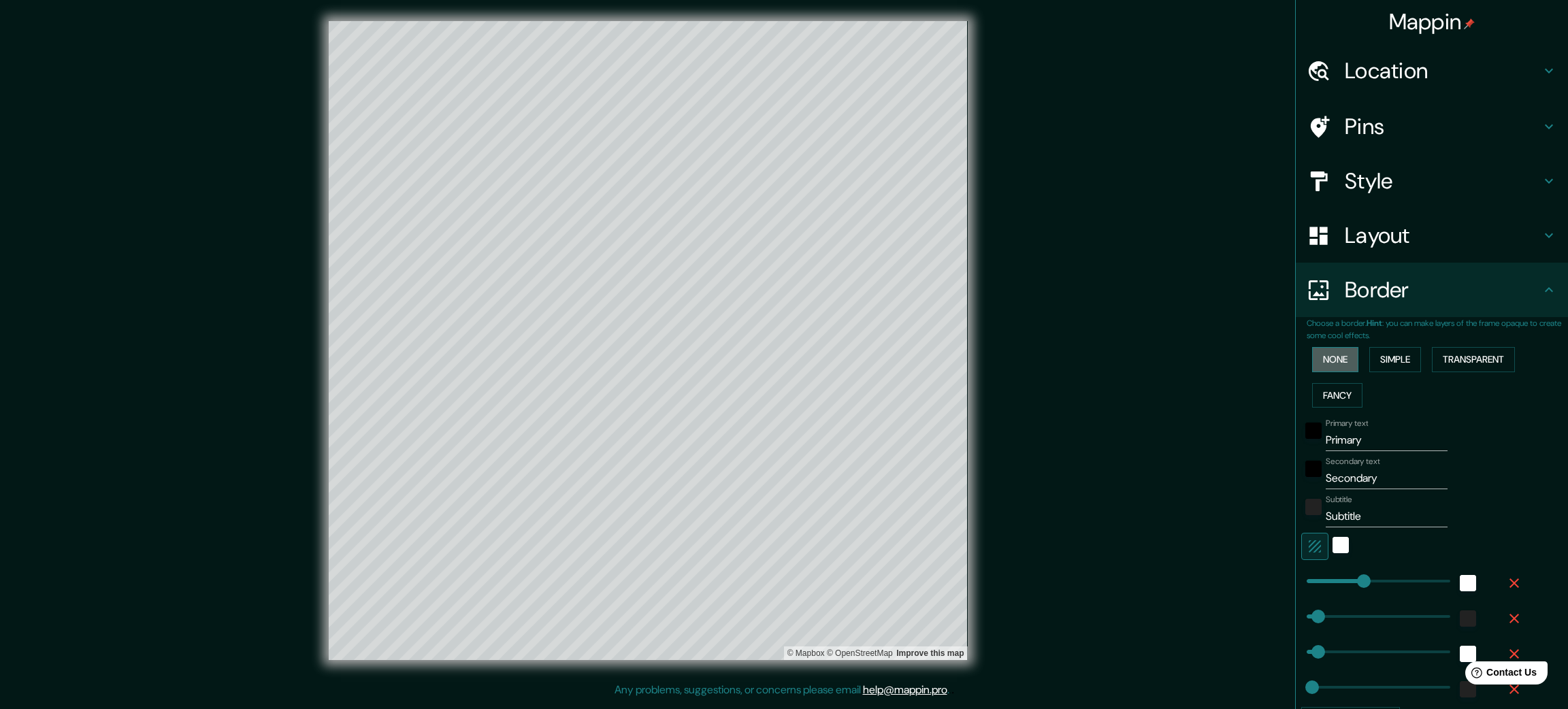 click on "None" at bounding box center [1335, 359] 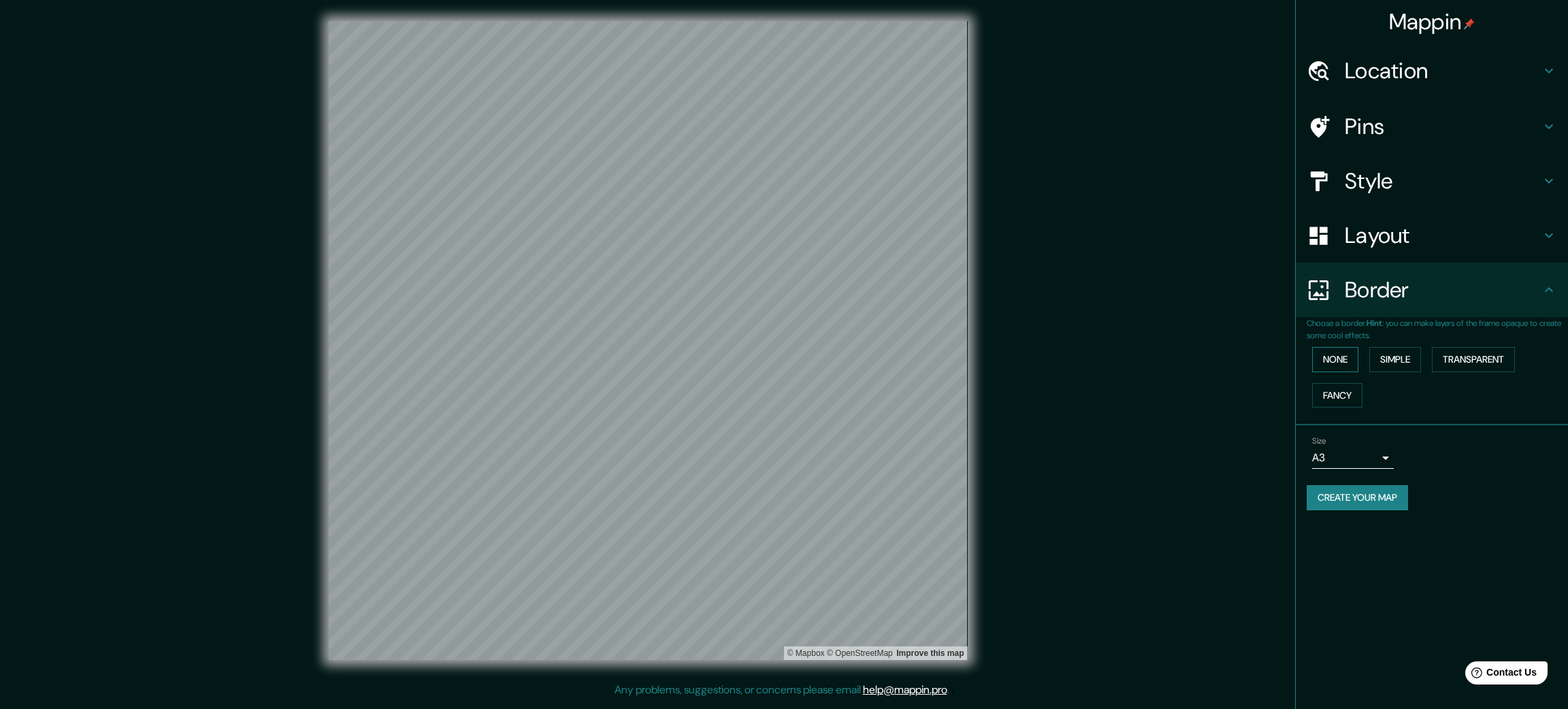 click on "None" at bounding box center [1335, 359] 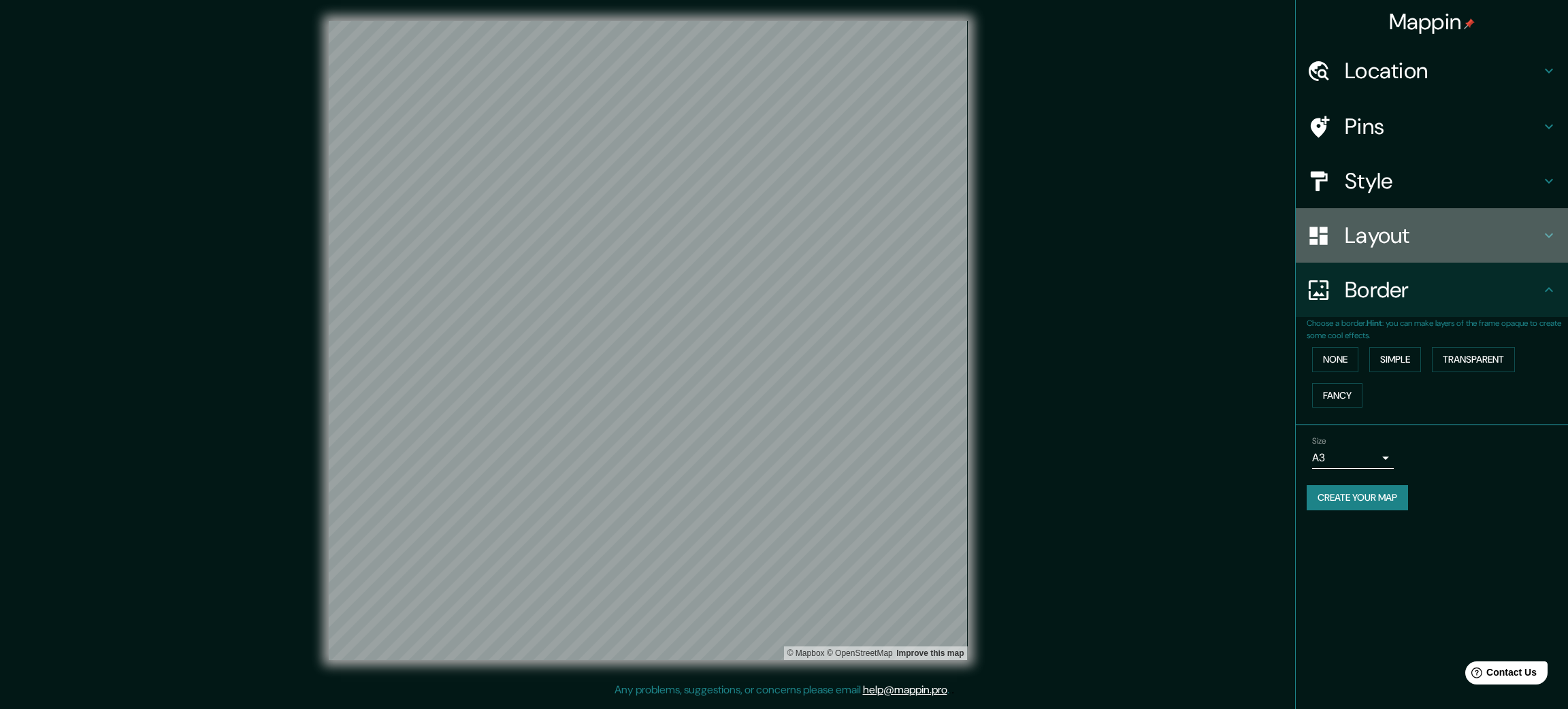 click at bounding box center (1549, 71) 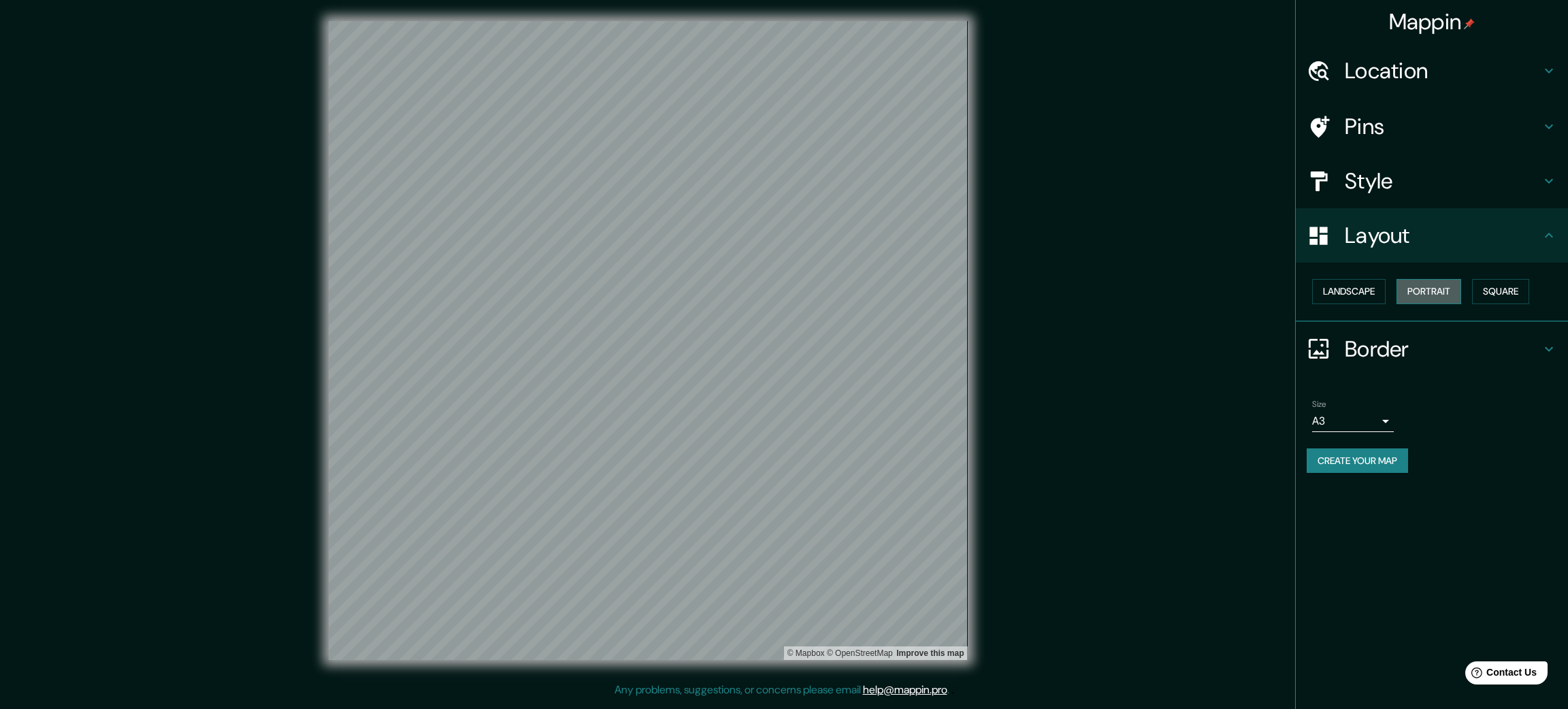 click on "Portrait" at bounding box center [1428, 291] 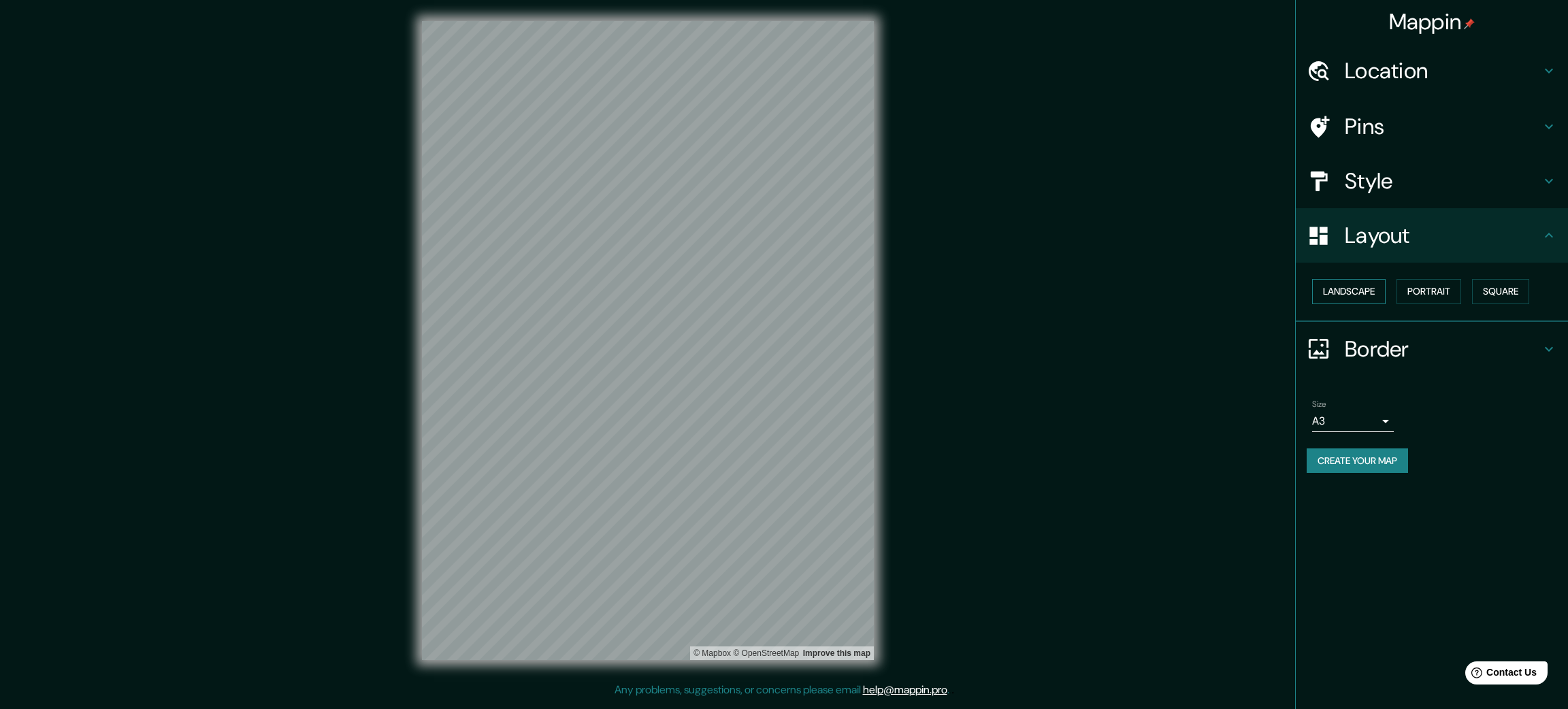 click on "Landscape" at bounding box center (1349, 291) 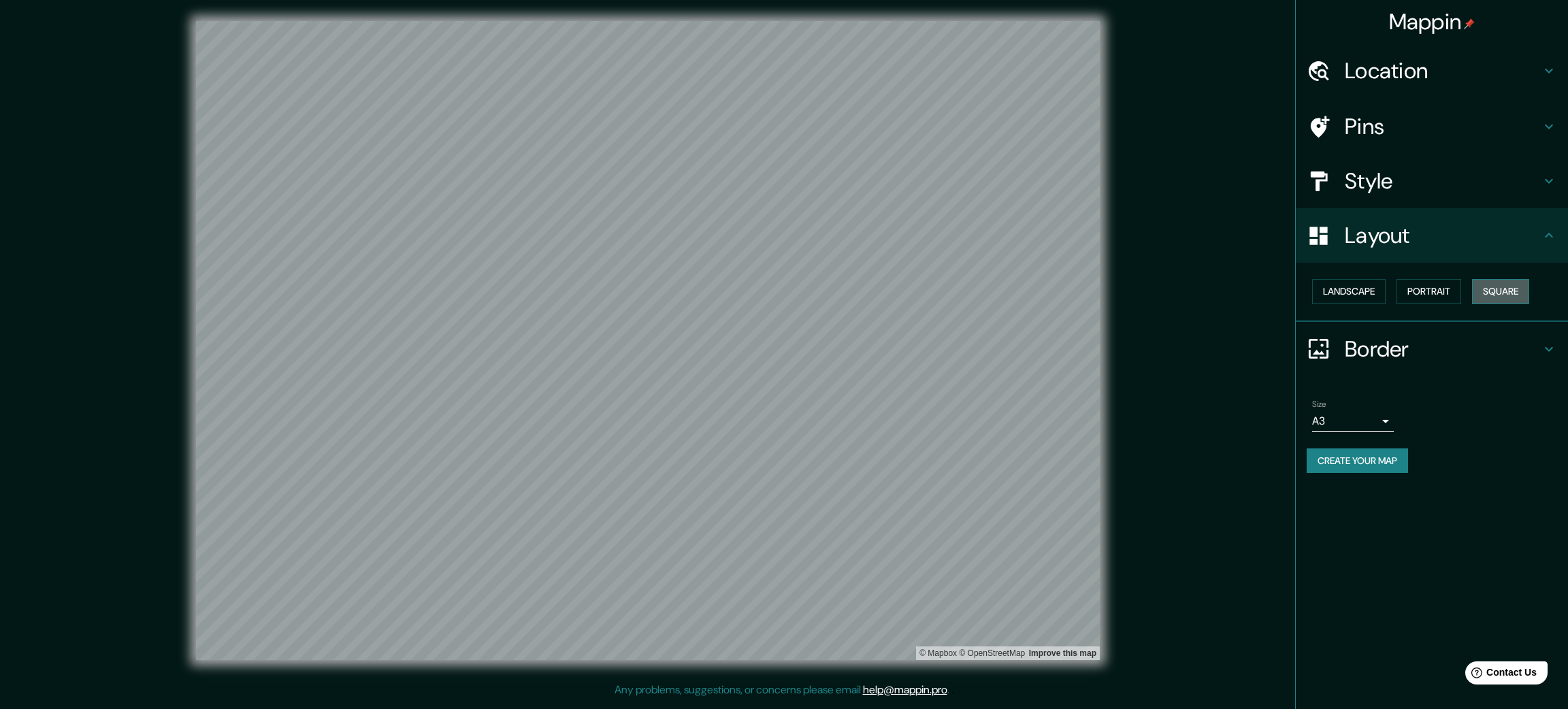 click on "Square" at bounding box center [1501, 291] 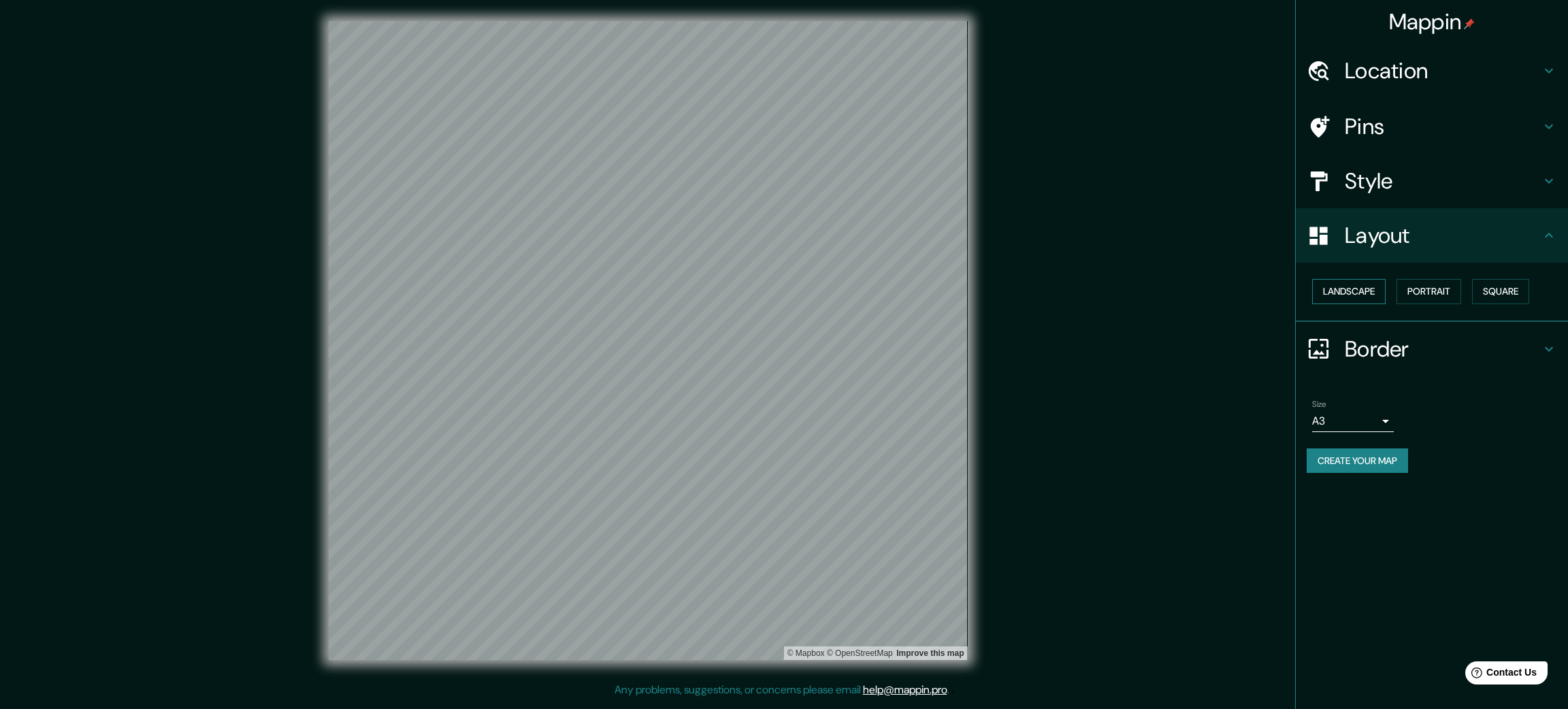 click on "Landscape" at bounding box center [1349, 291] 